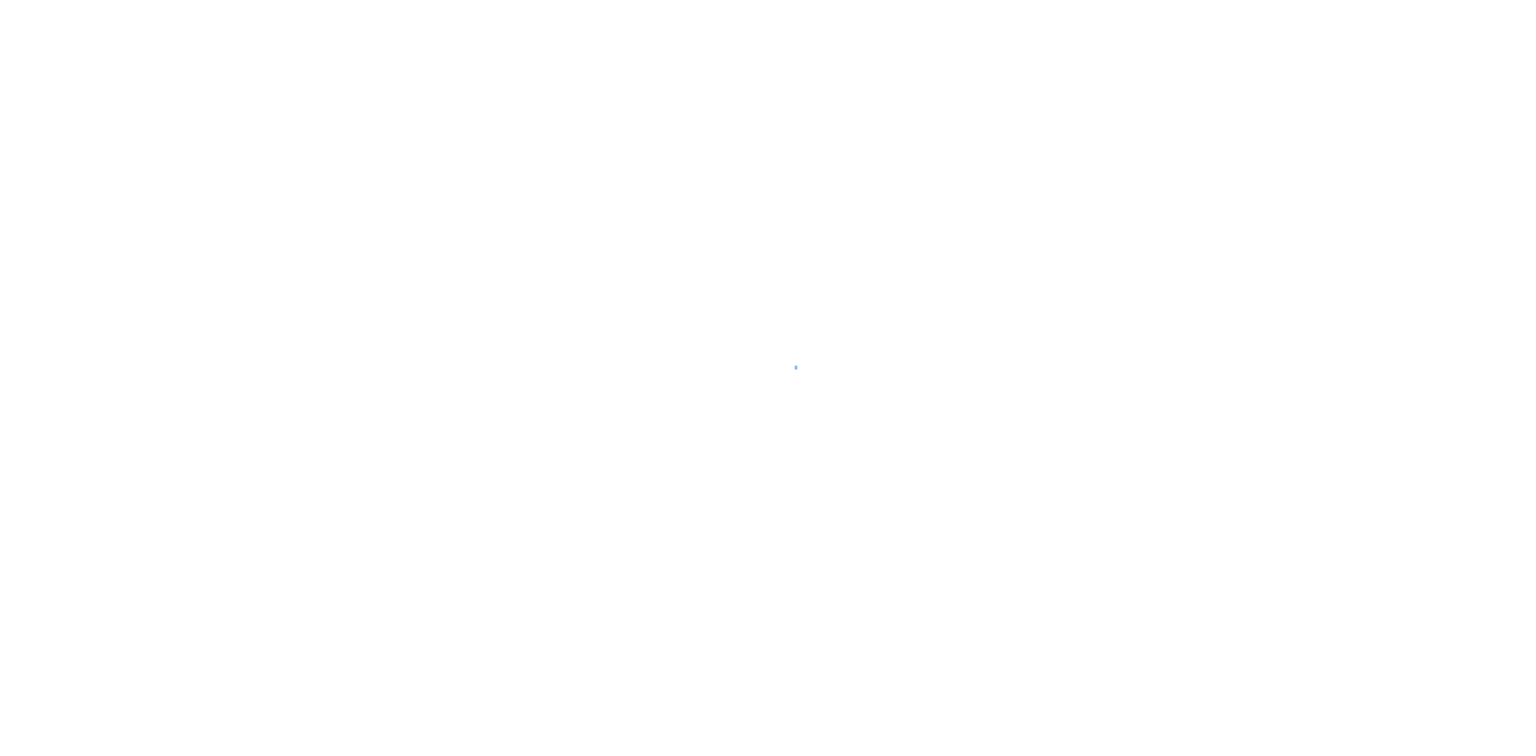 scroll, scrollTop: 0, scrollLeft: 0, axis: both 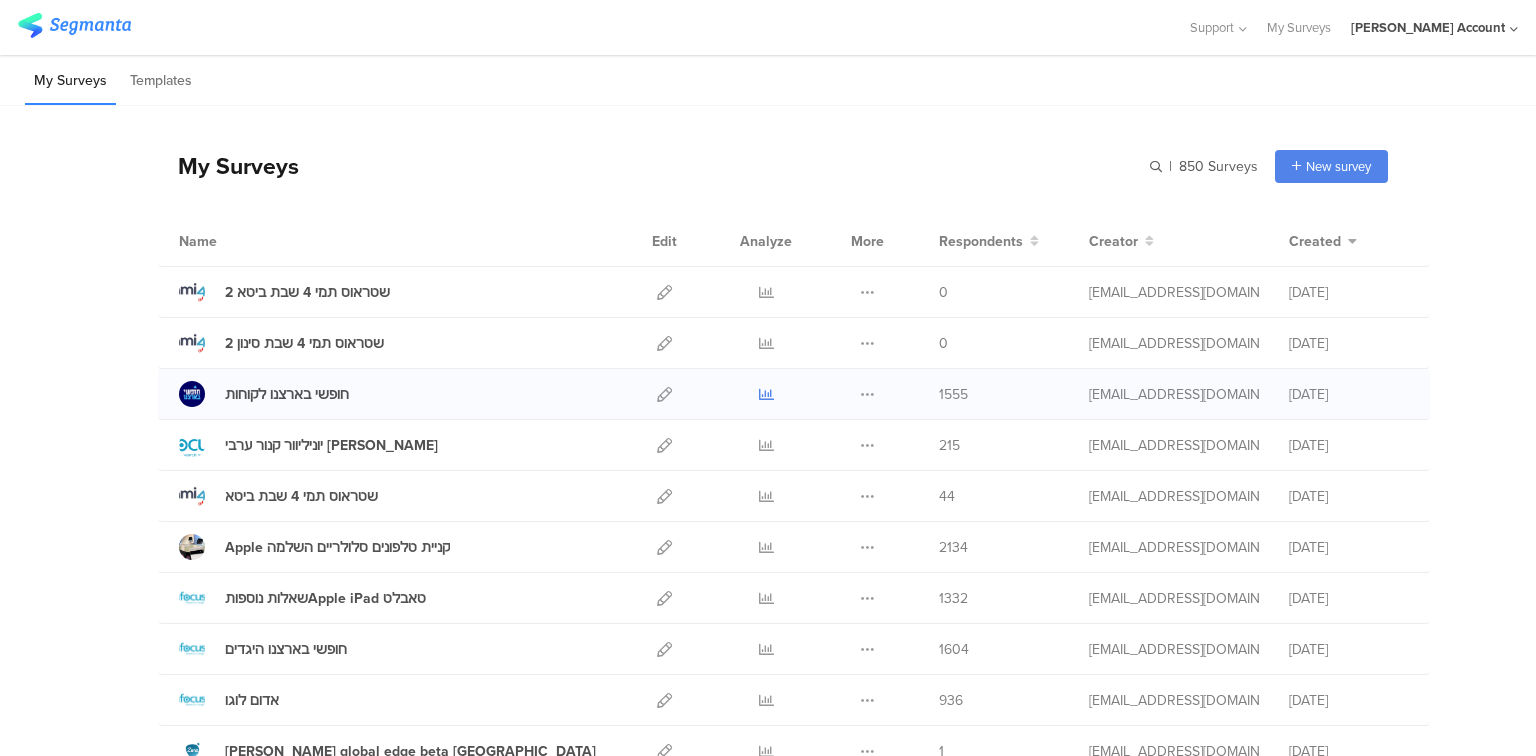 click at bounding box center [766, 394] 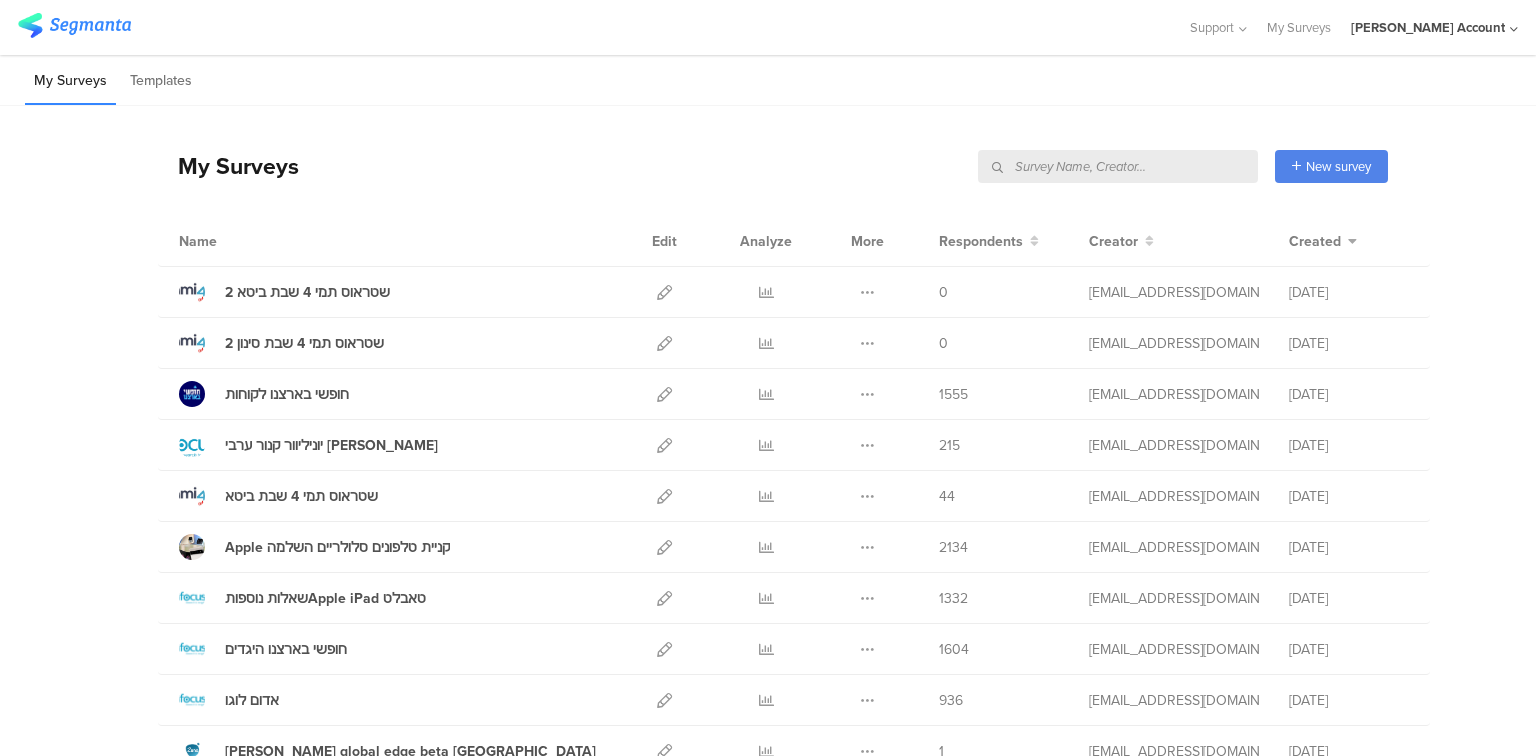 click at bounding box center [1118, 166] 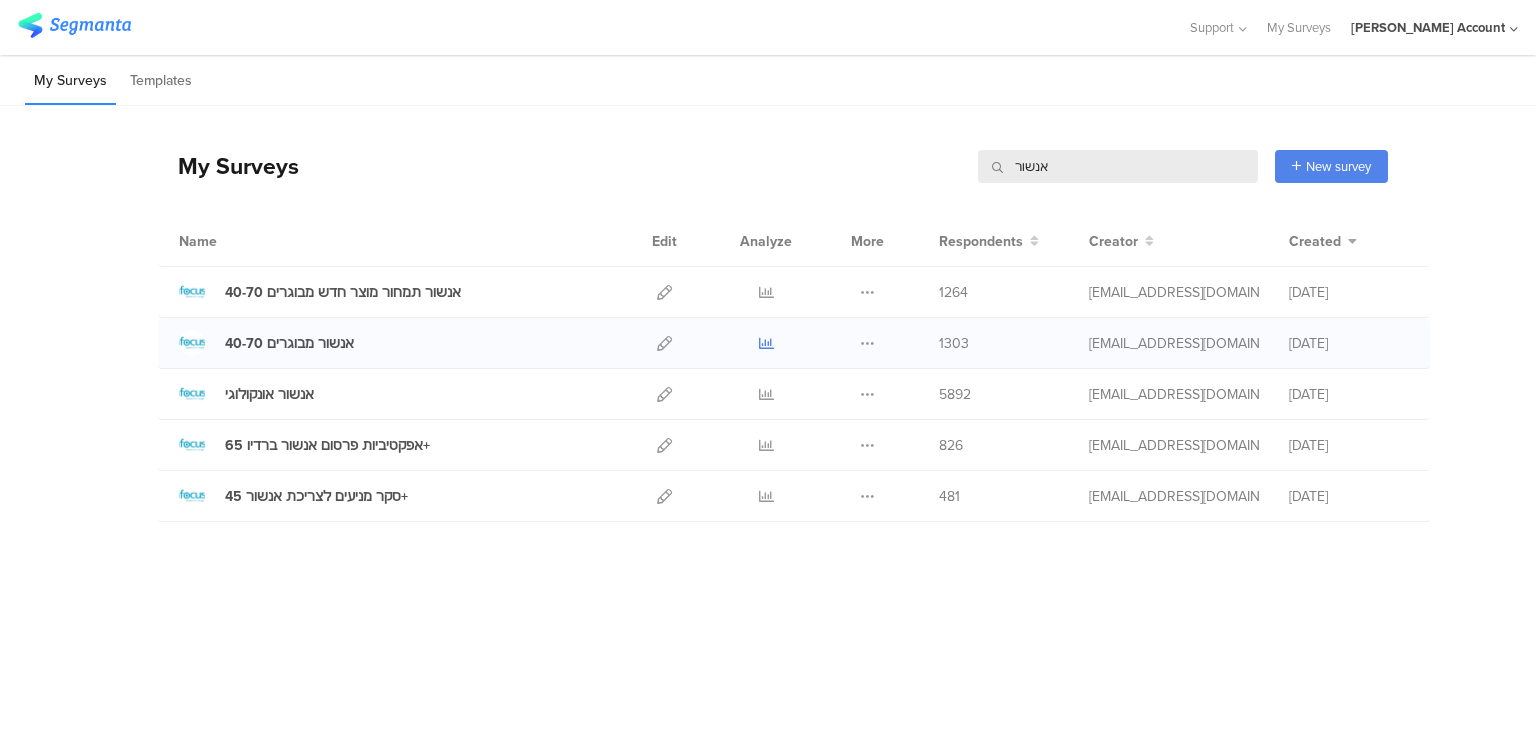 type on "אנשור" 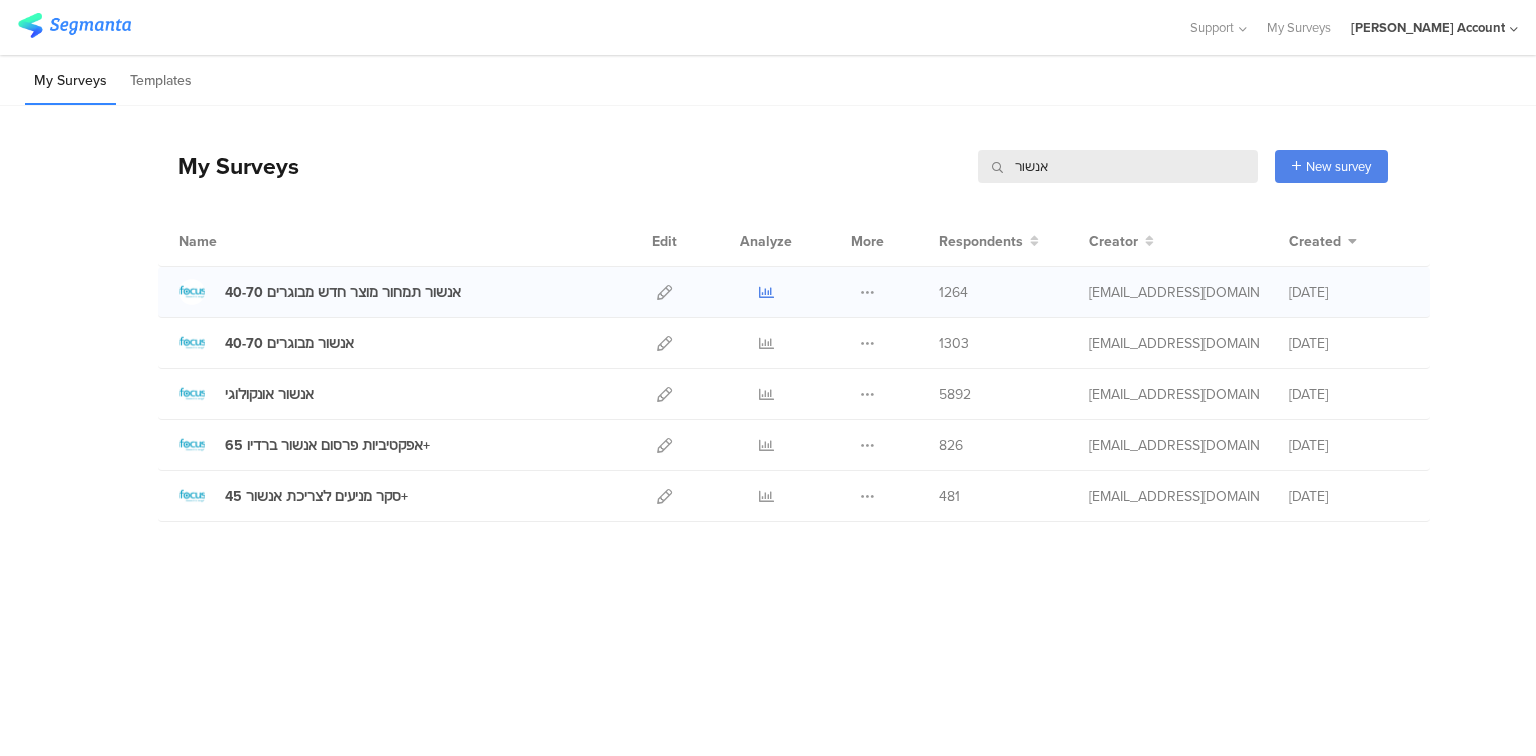 click at bounding box center (766, 292) 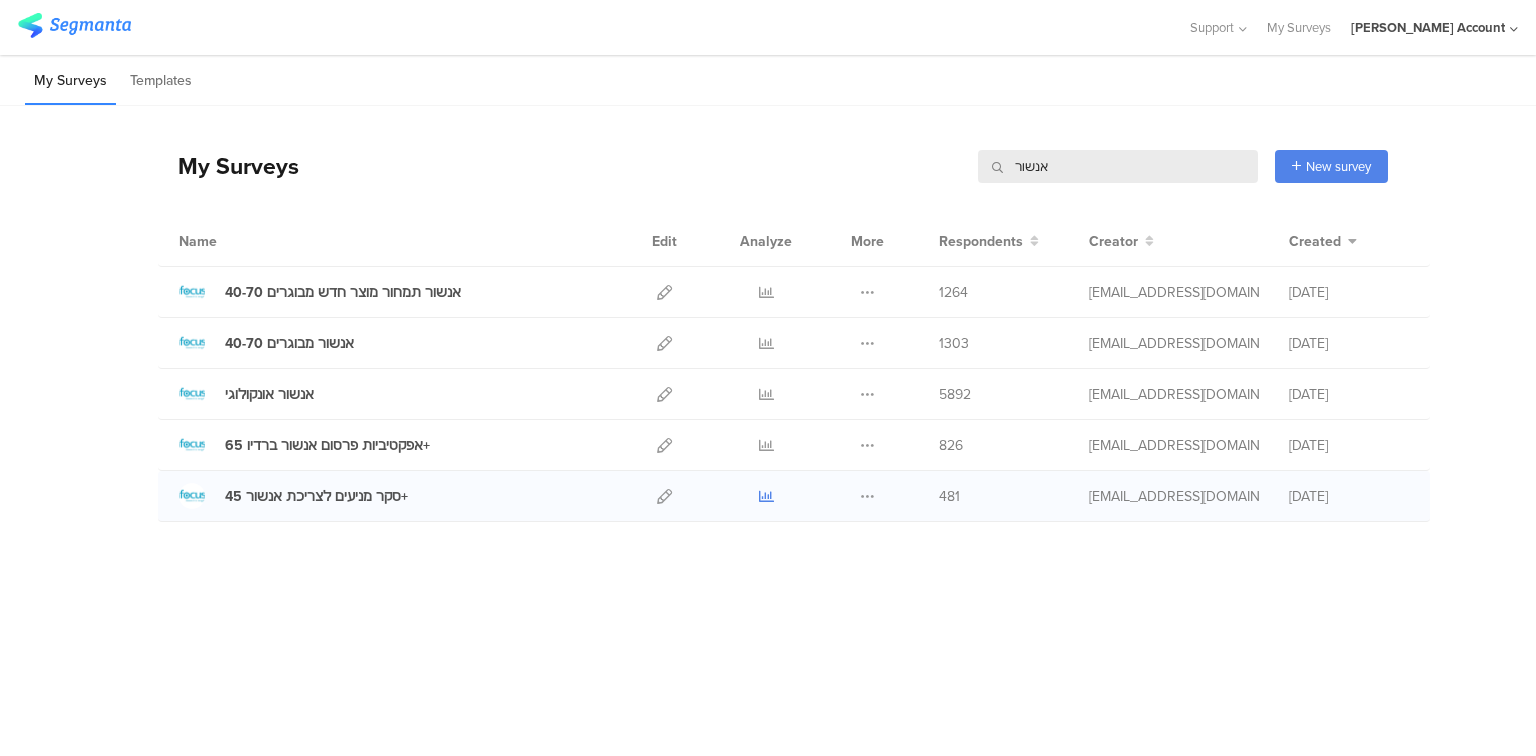 click at bounding box center (766, 496) 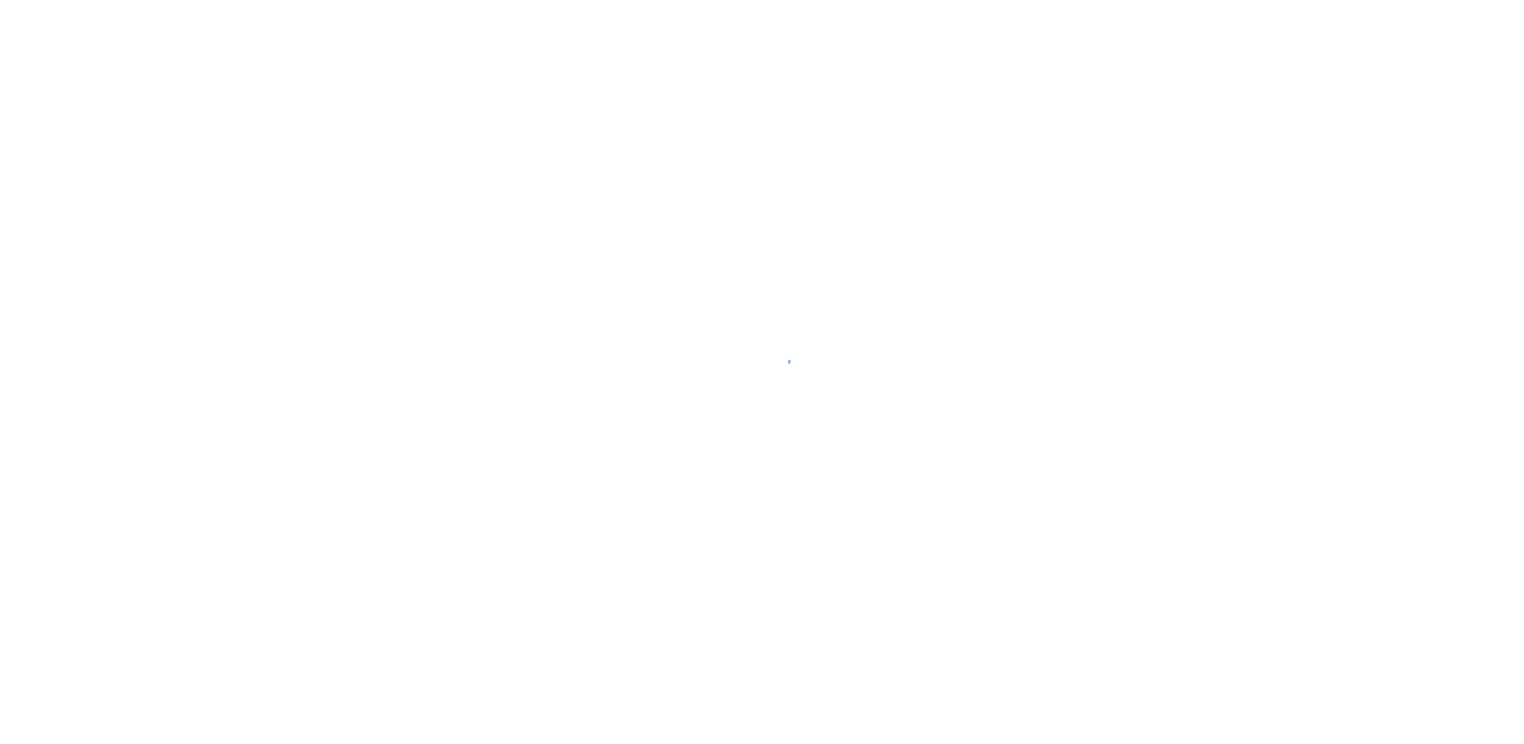 scroll, scrollTop: 0, scrollLeft: 0, axis: both 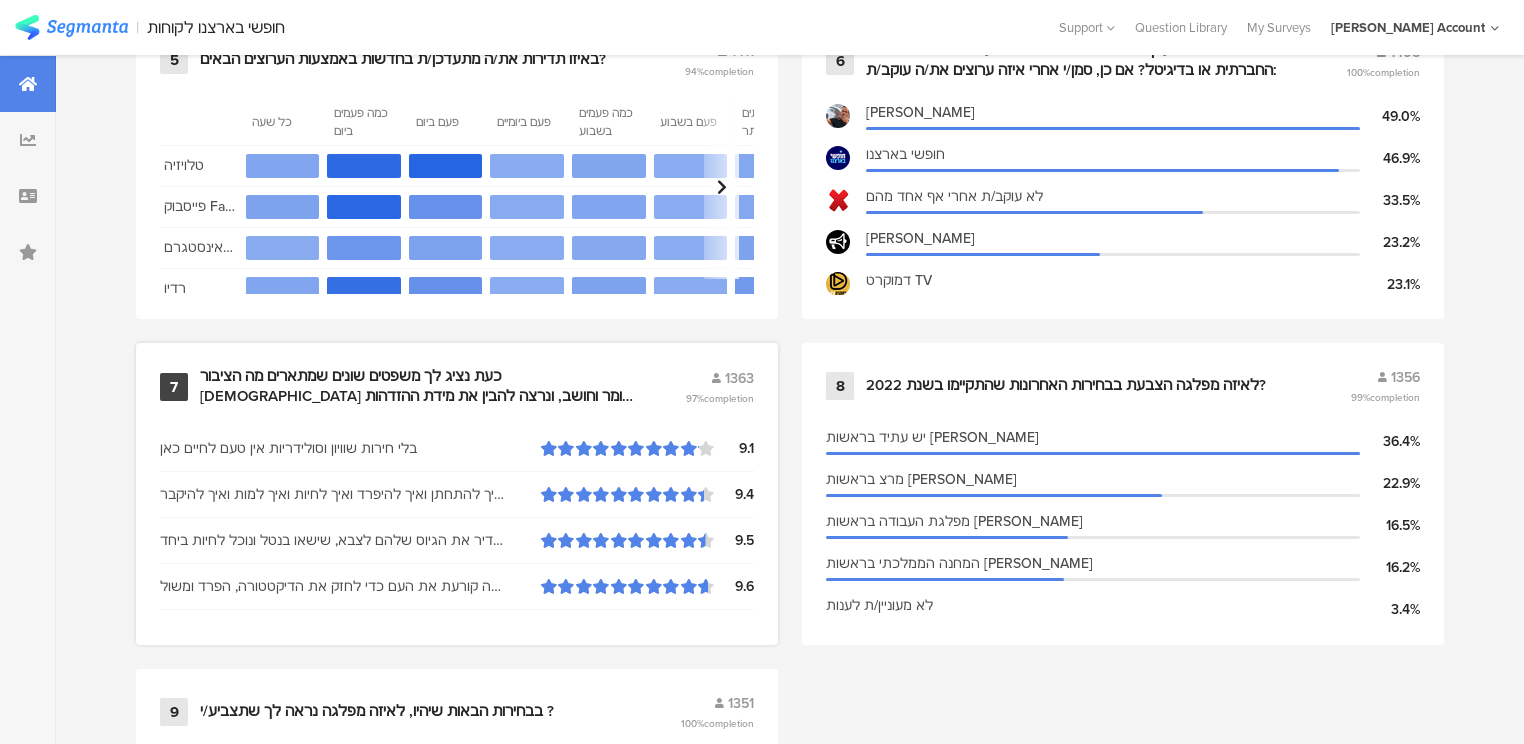 click on "כעת נציג לך משפטים שונים שמתארים מה הציבור הישראלי אומר וחושב, ונרצה להבין את מידת ההזדהות שלך עם כל אחד מהם.דרג/י ציון בין 1 ל -10 לכל משפט, כאשר 10 הכוונה שאת/ה מאוד מזדהה עם מה שנאמר, ו- 1 שאת/ה כלל לא מזדהה עם הנאמר" at bounding box center (418, 386) 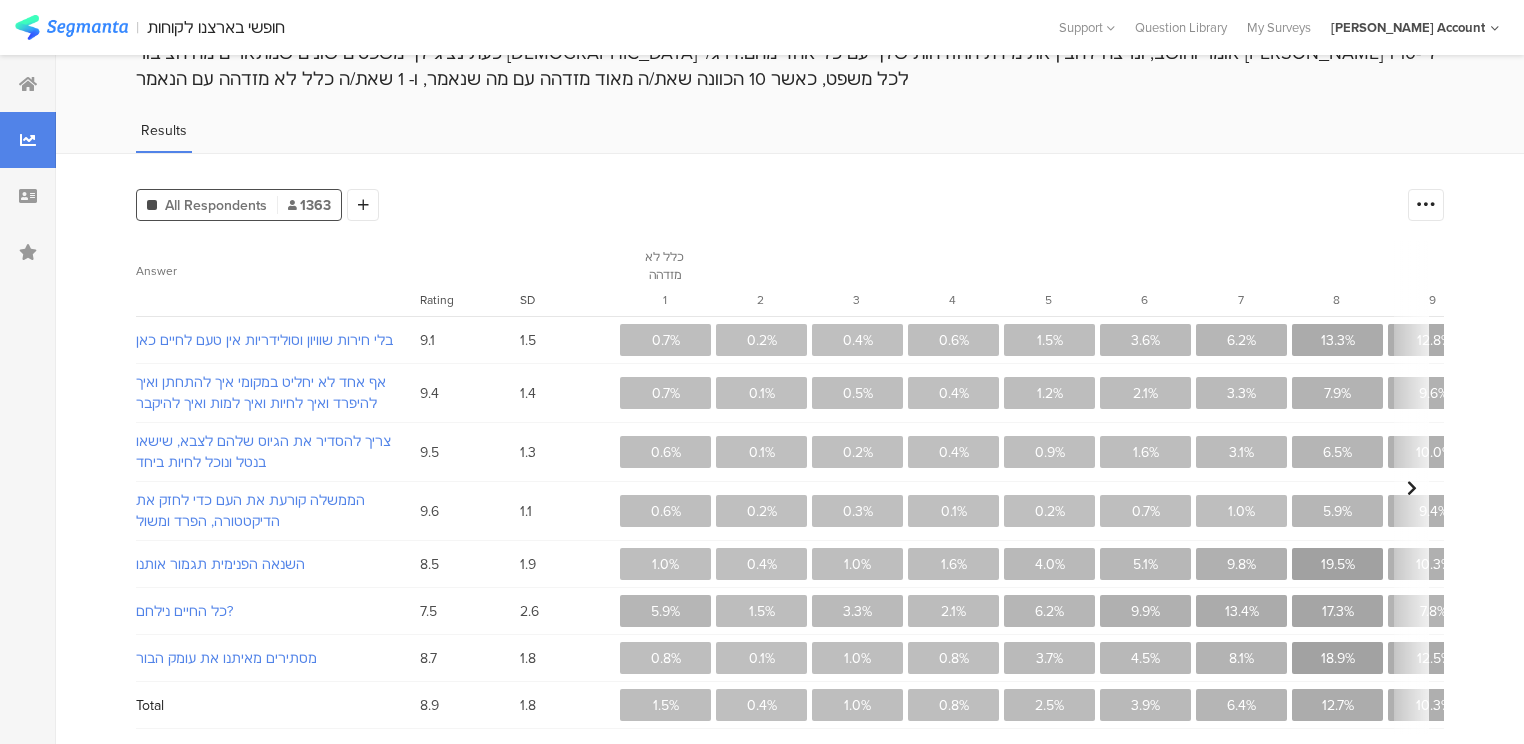 scroll, scrollTop: 108, scrollLeft: 0, axis: vertical 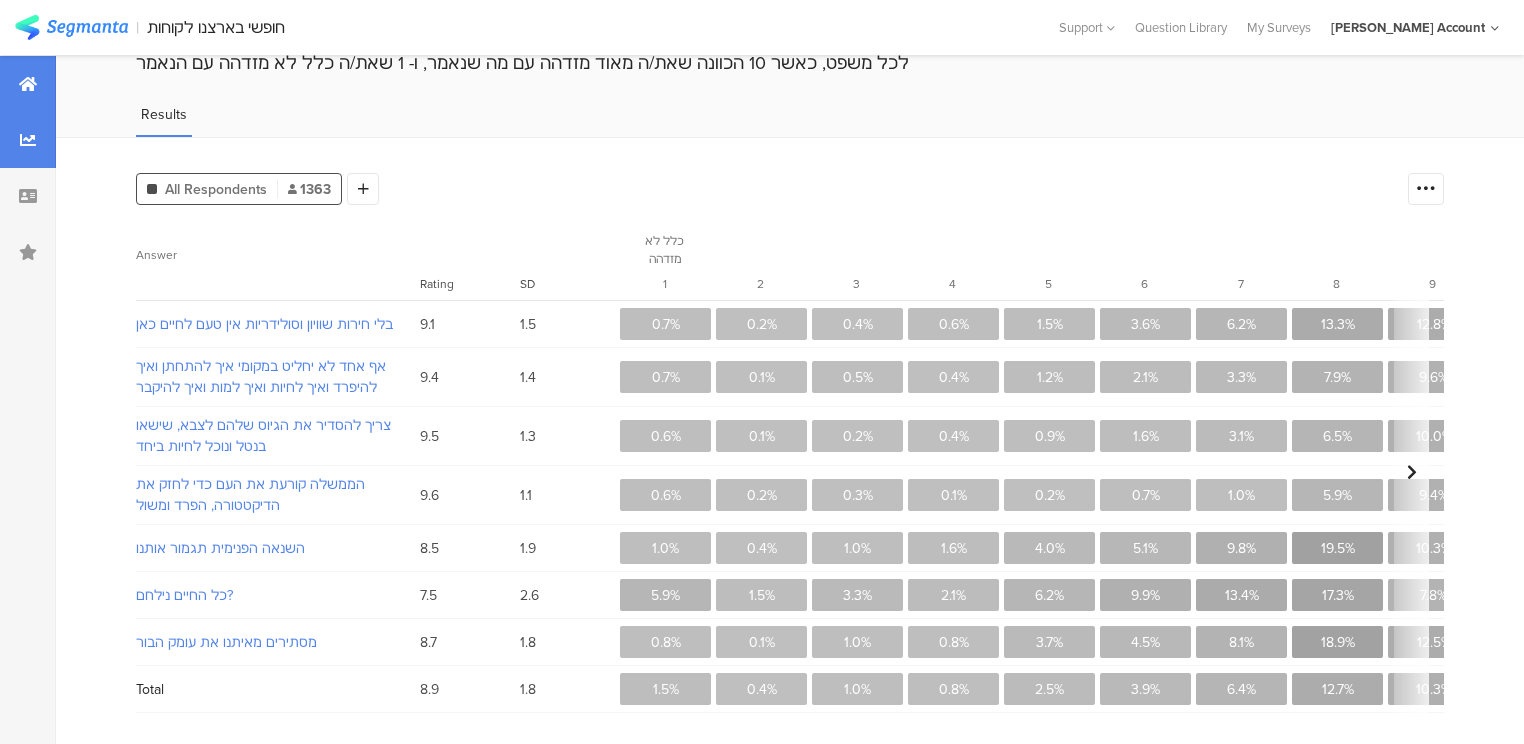 click at bounding box center [28, 84] 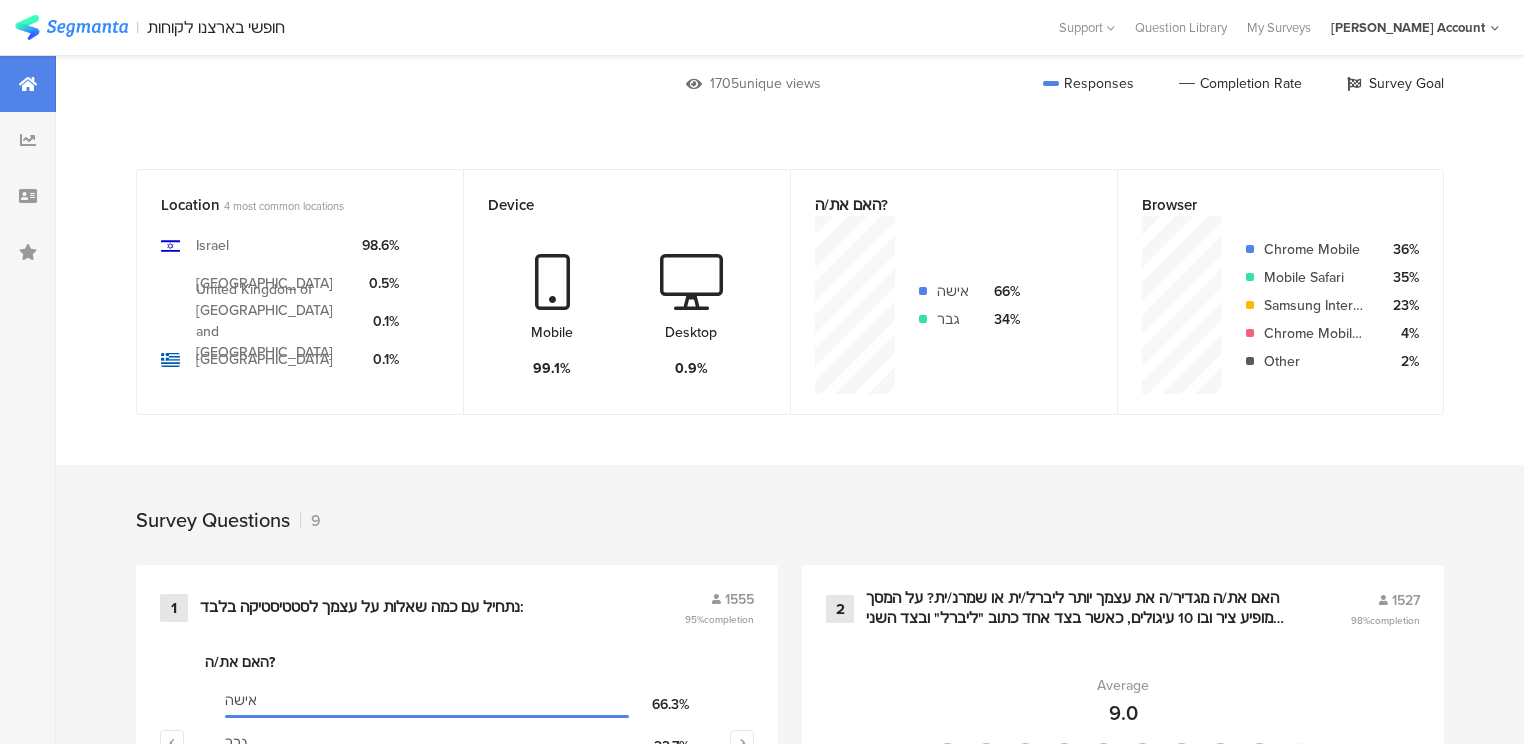 scroll, scrollTop: 800, scrollLeft: 0, axis: vertical 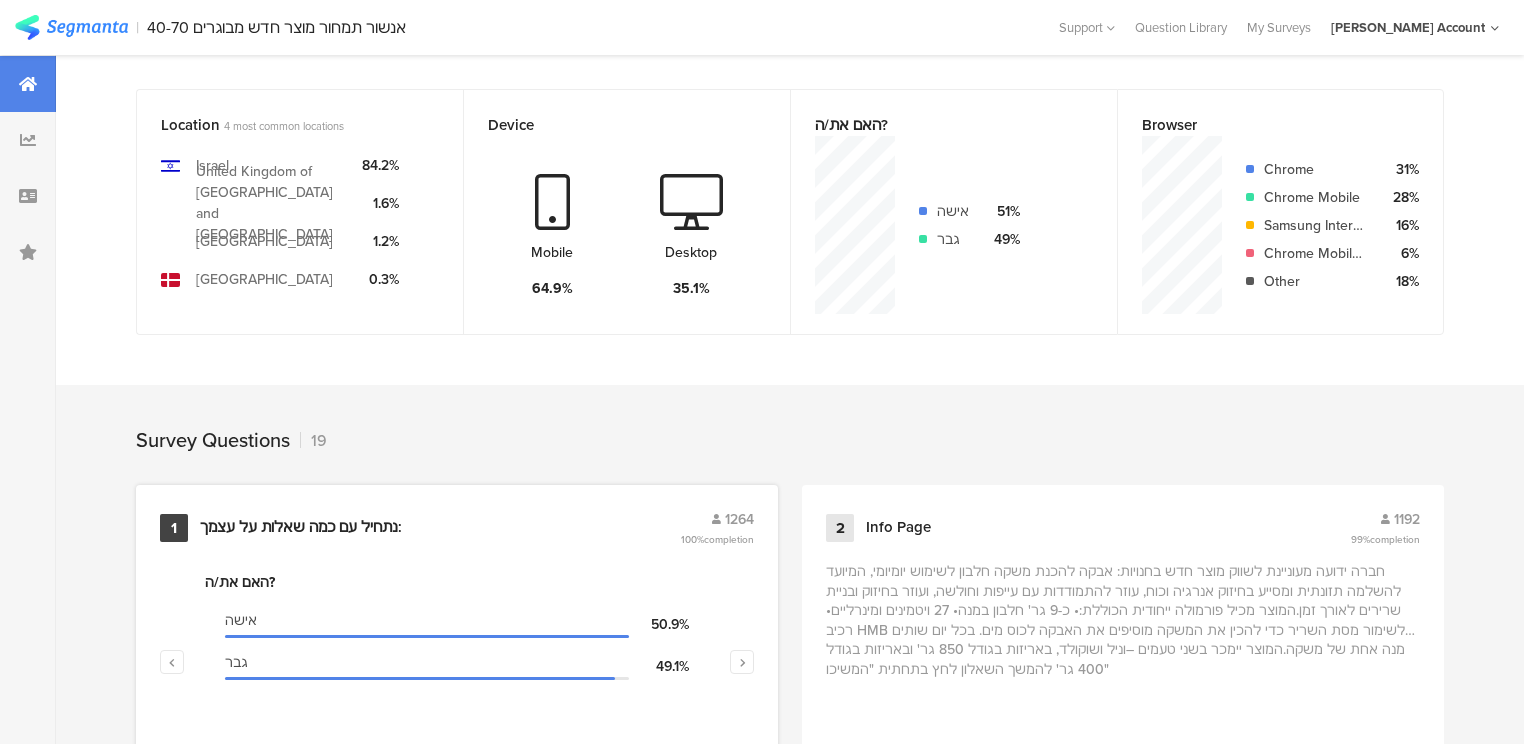 click on "נתחיל עם כמה ﻿שאלות על עצמך:" at bounding box center [301, 528] 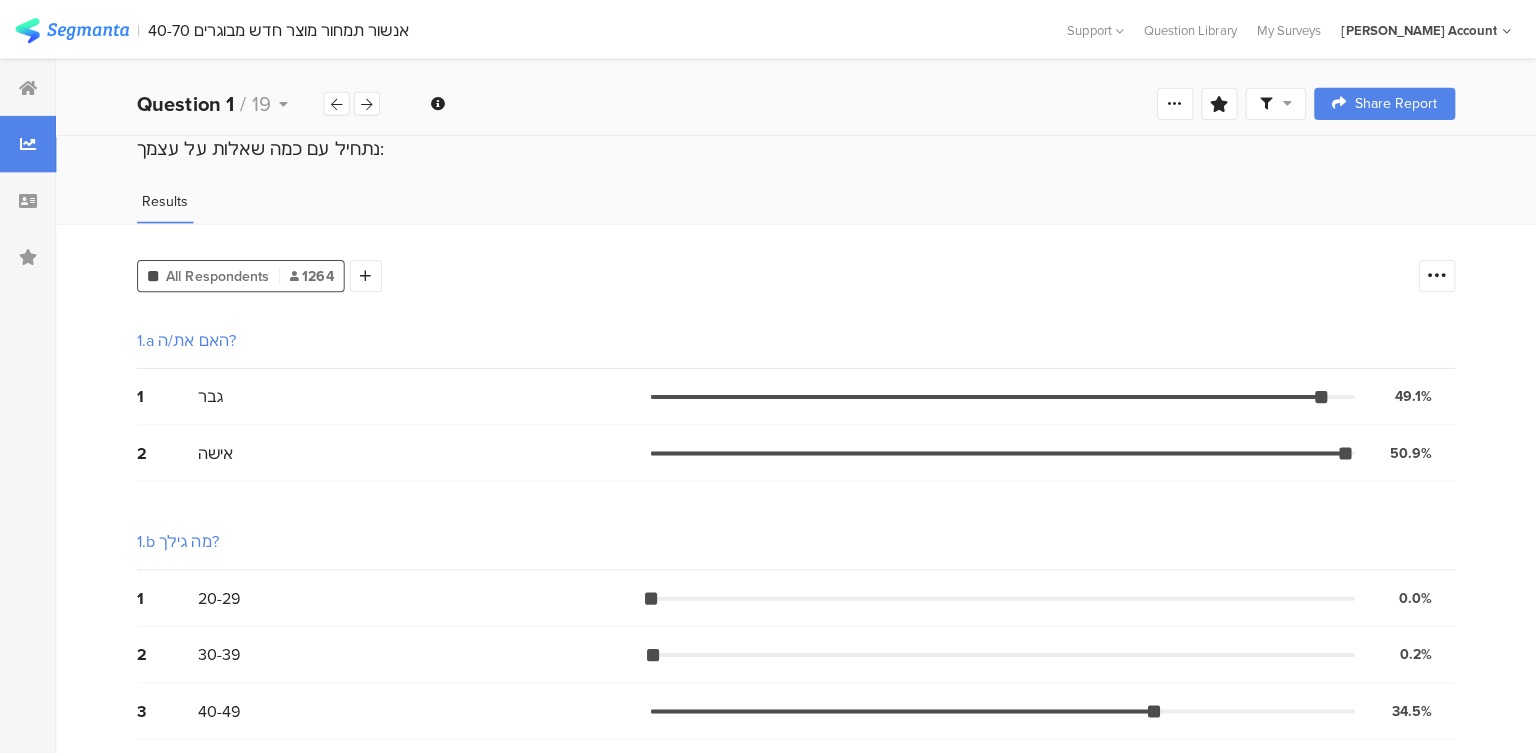 scroll, scrollTop: 0, scrollLeft: 0, axis: both 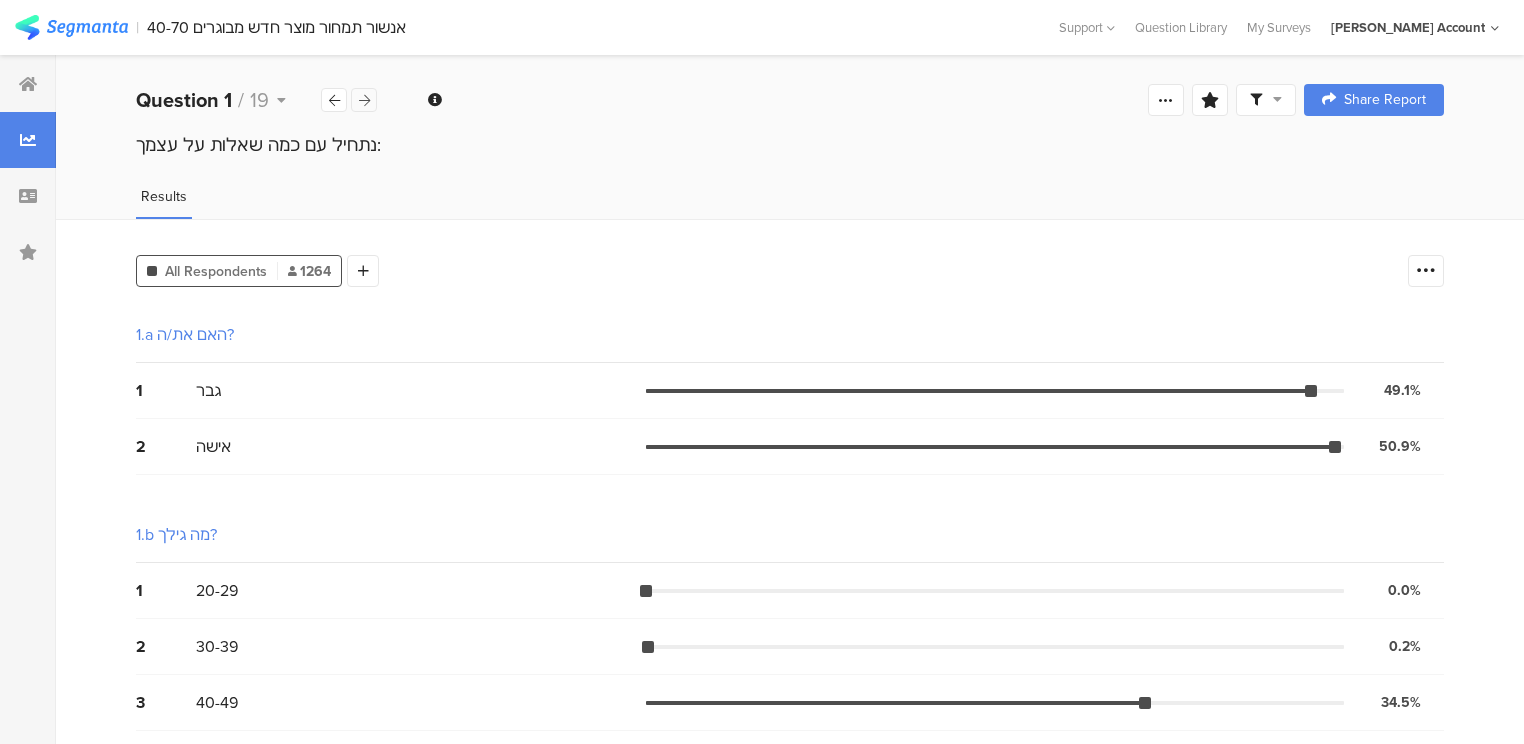 click at bounding box center (364, 100) 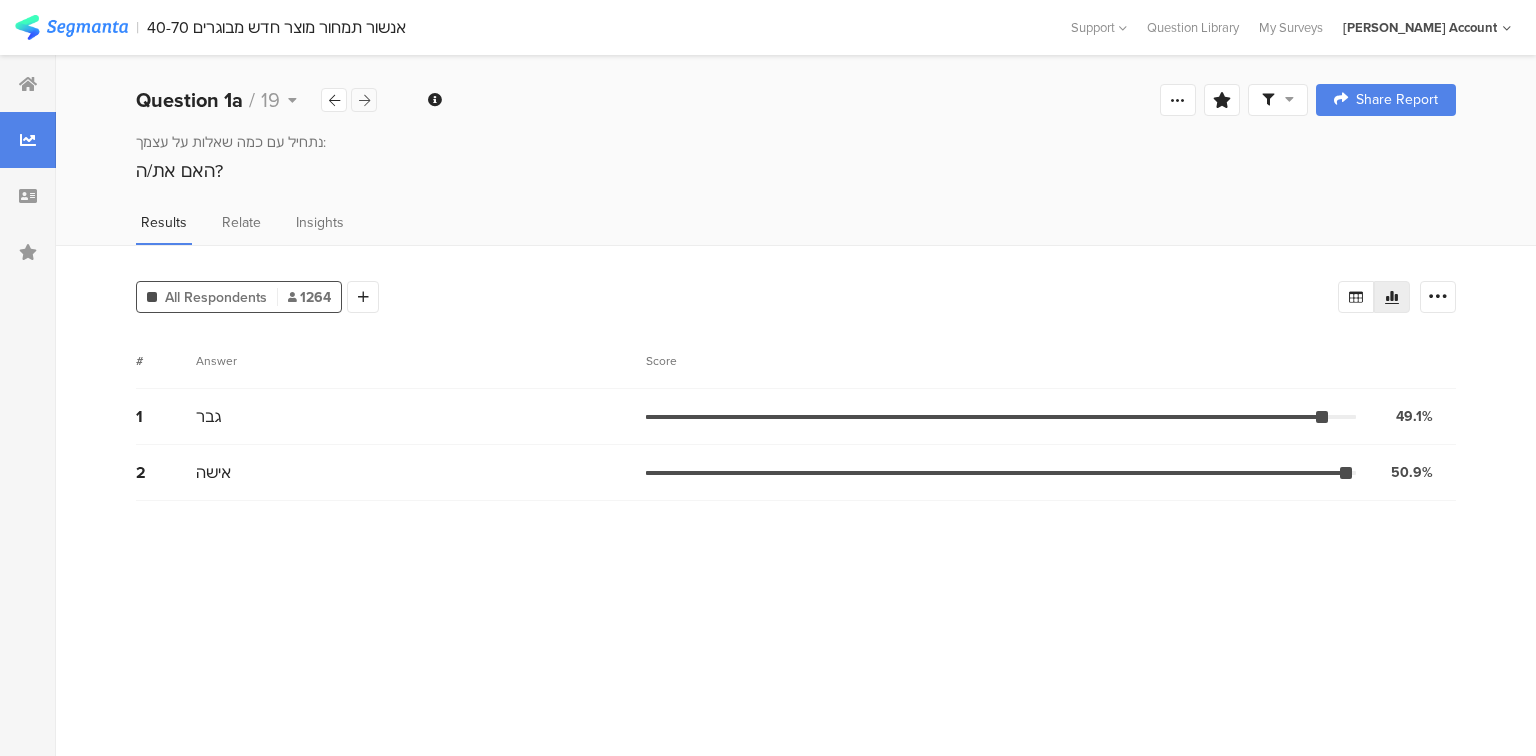 click at bounding box center [364, 100] 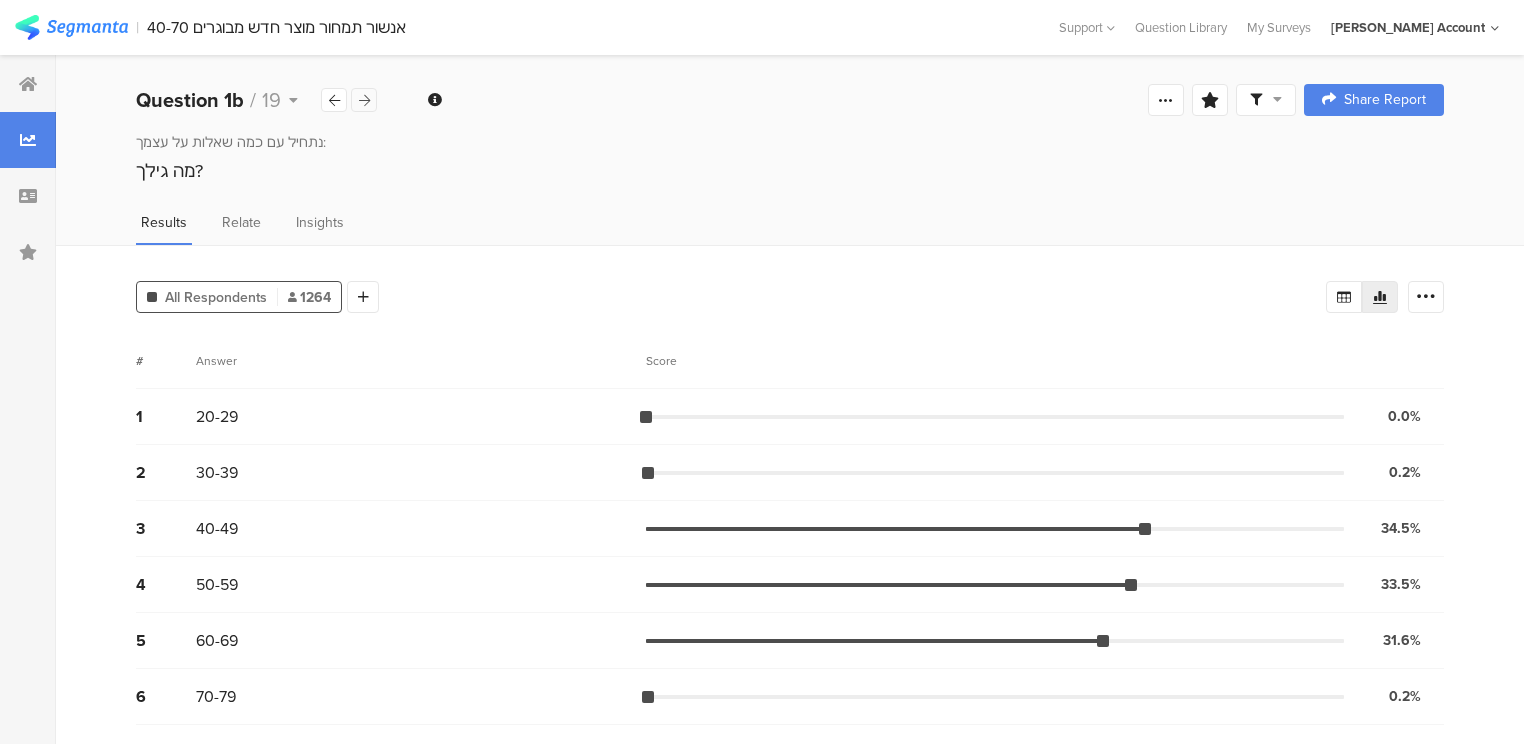 click at bounding box center (364, 100) 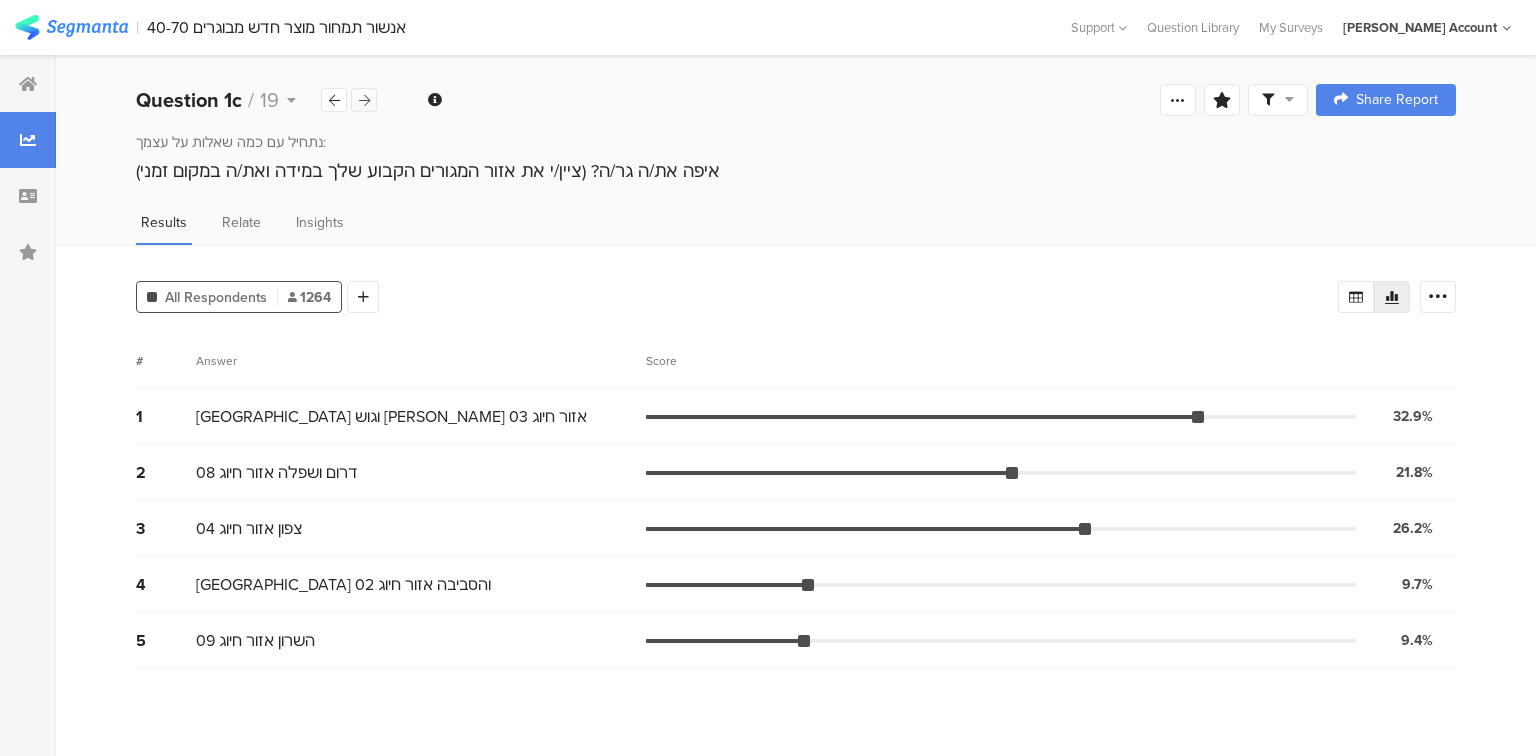 click at bounding box center [364, 100] 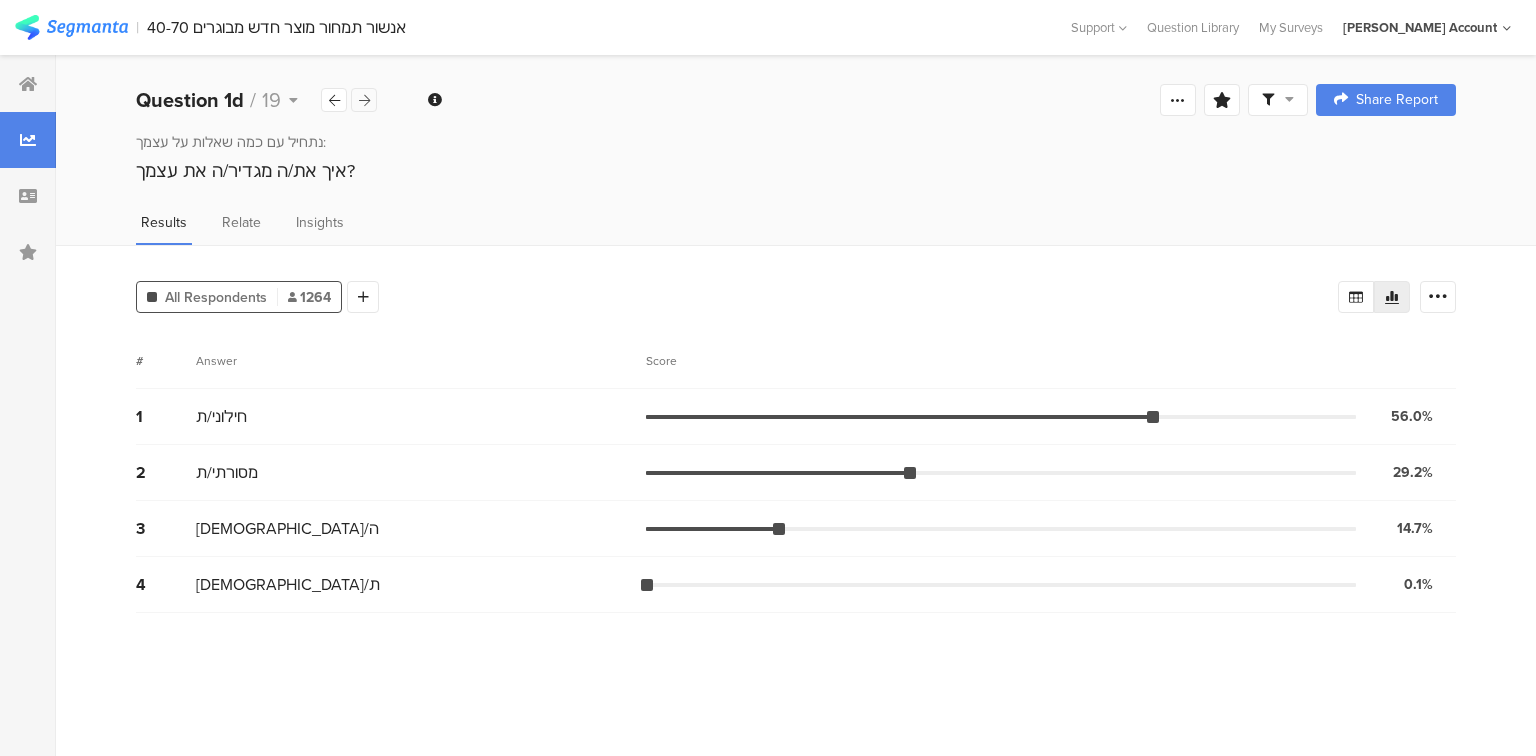 click at bounding box center [364, 100] 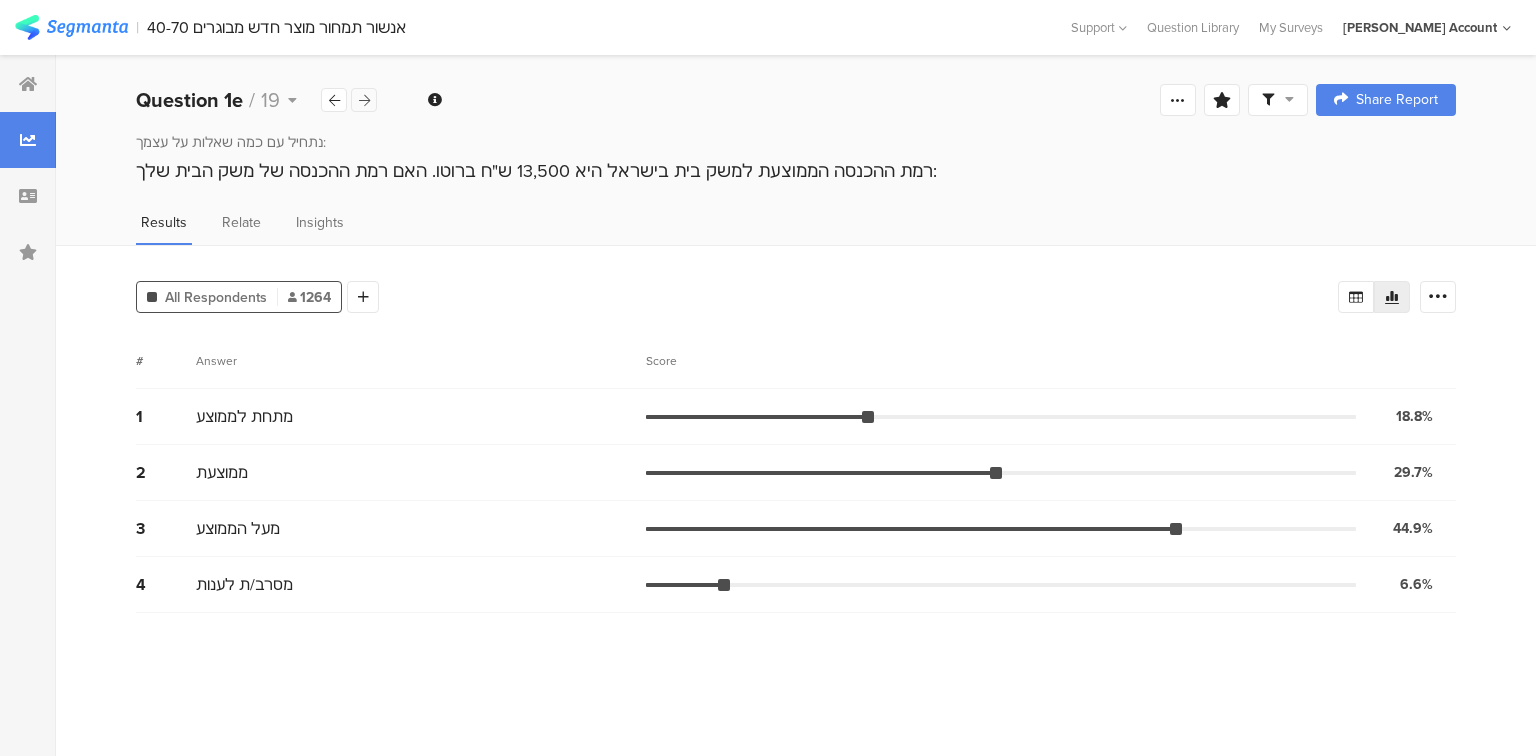 click at bounding box center (364, 100) 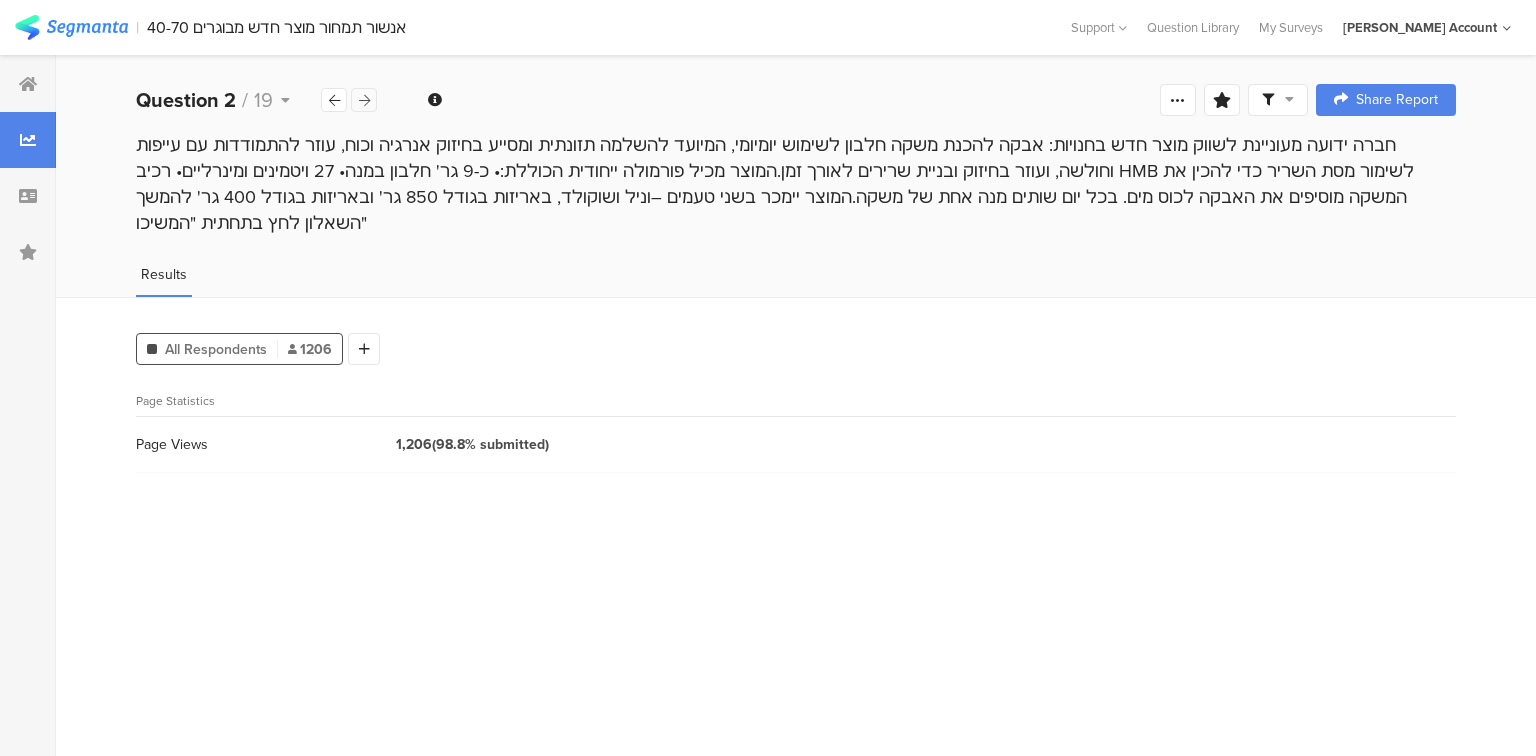 click at bounding box center [364, 100] 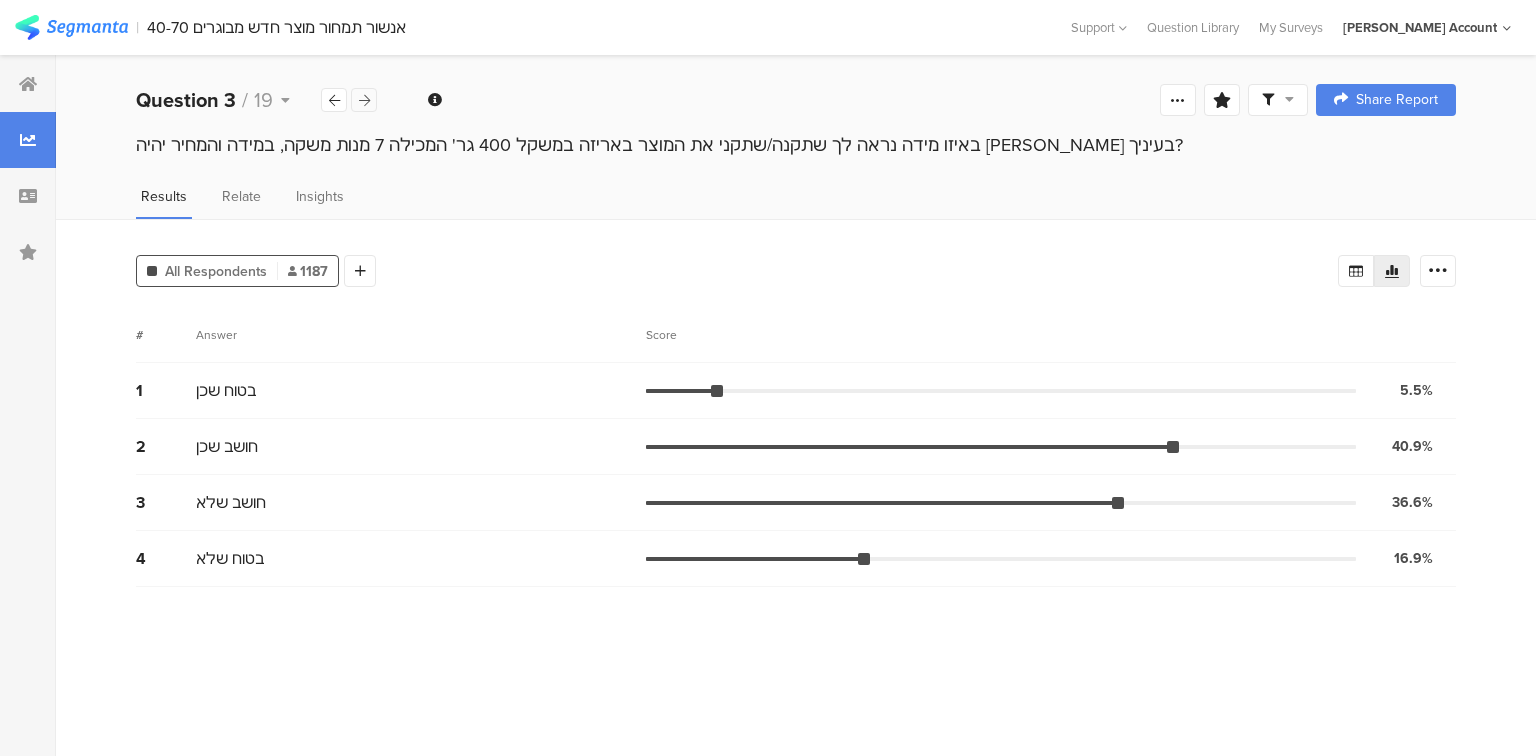 click at bounding box center (364, 100) 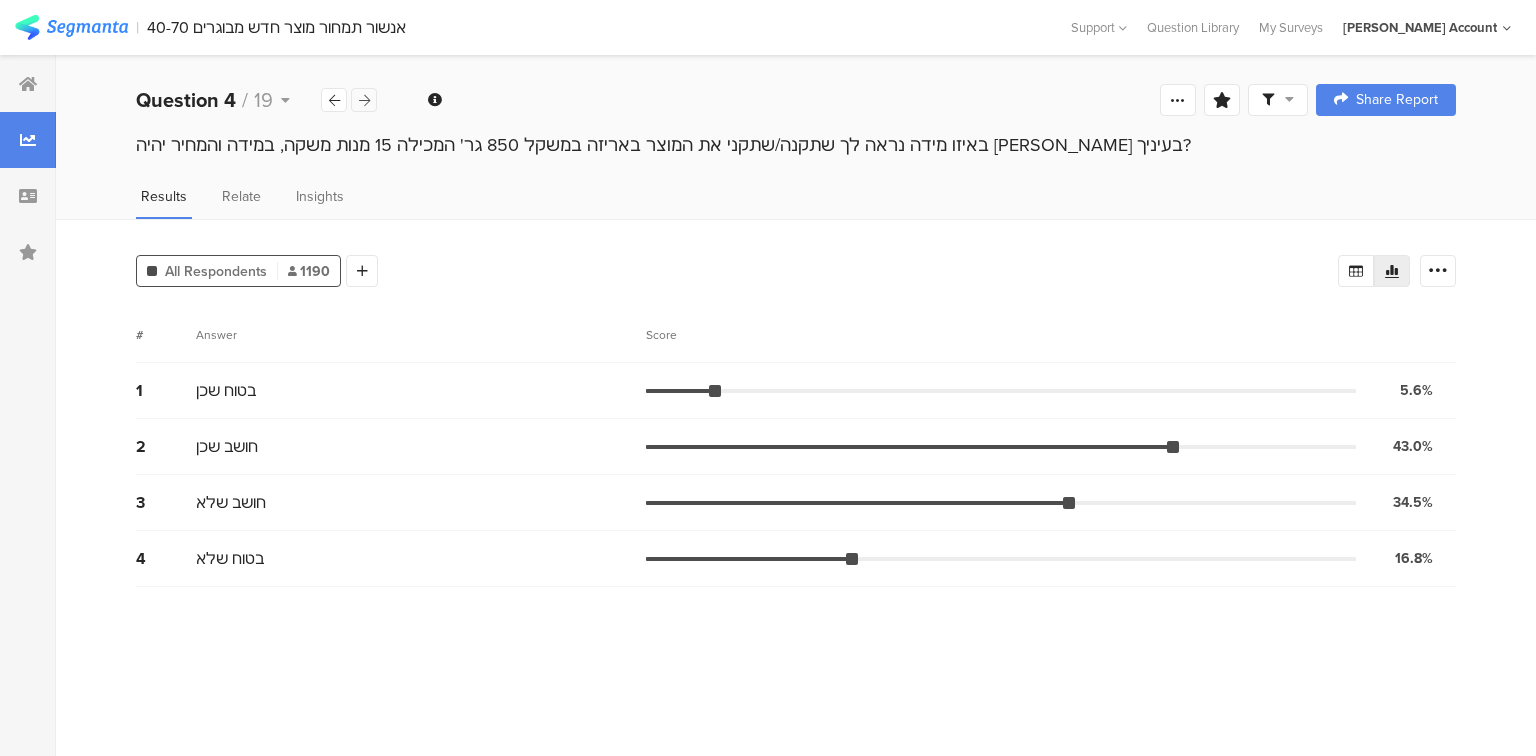 click at bounding box center [364, 100] 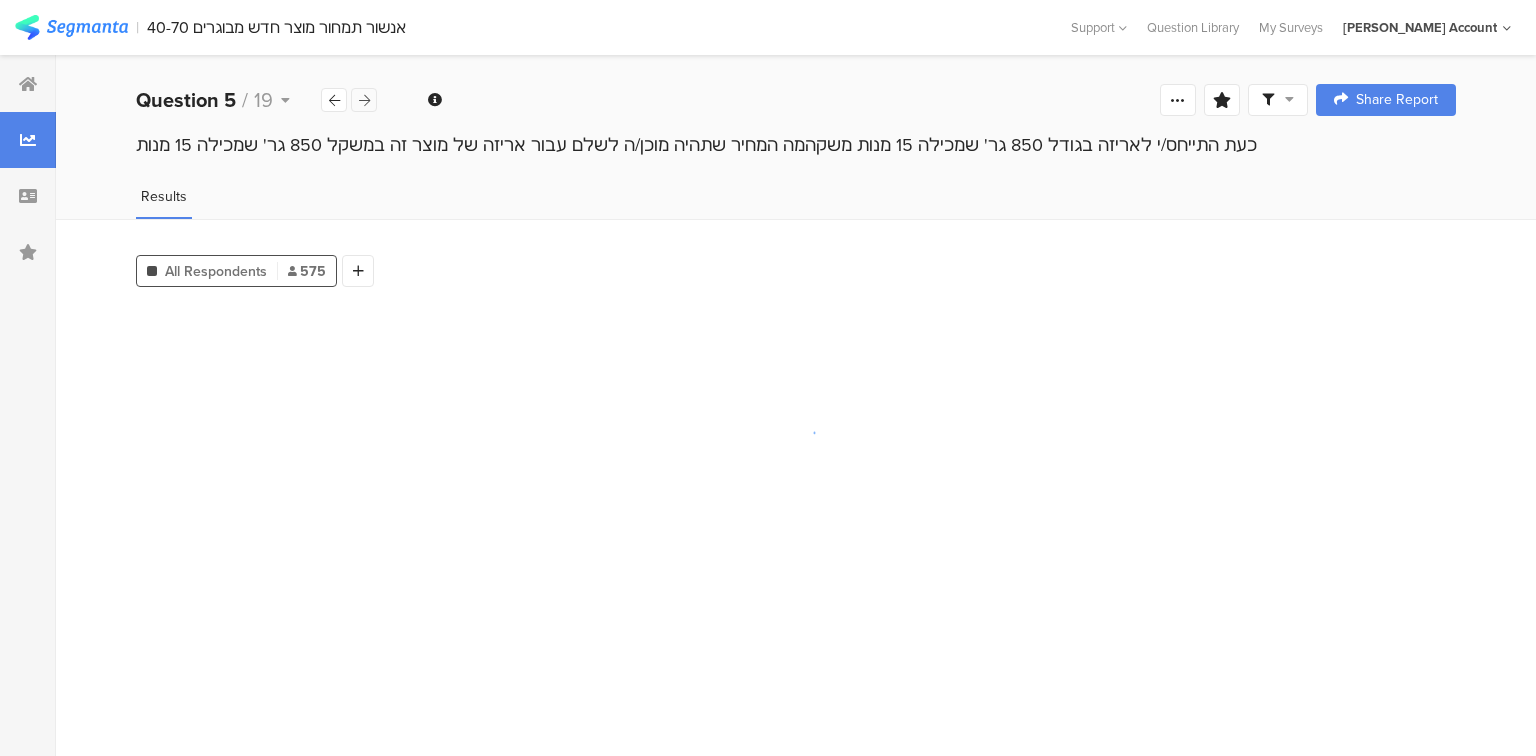 click at bounding box center [364, 100] 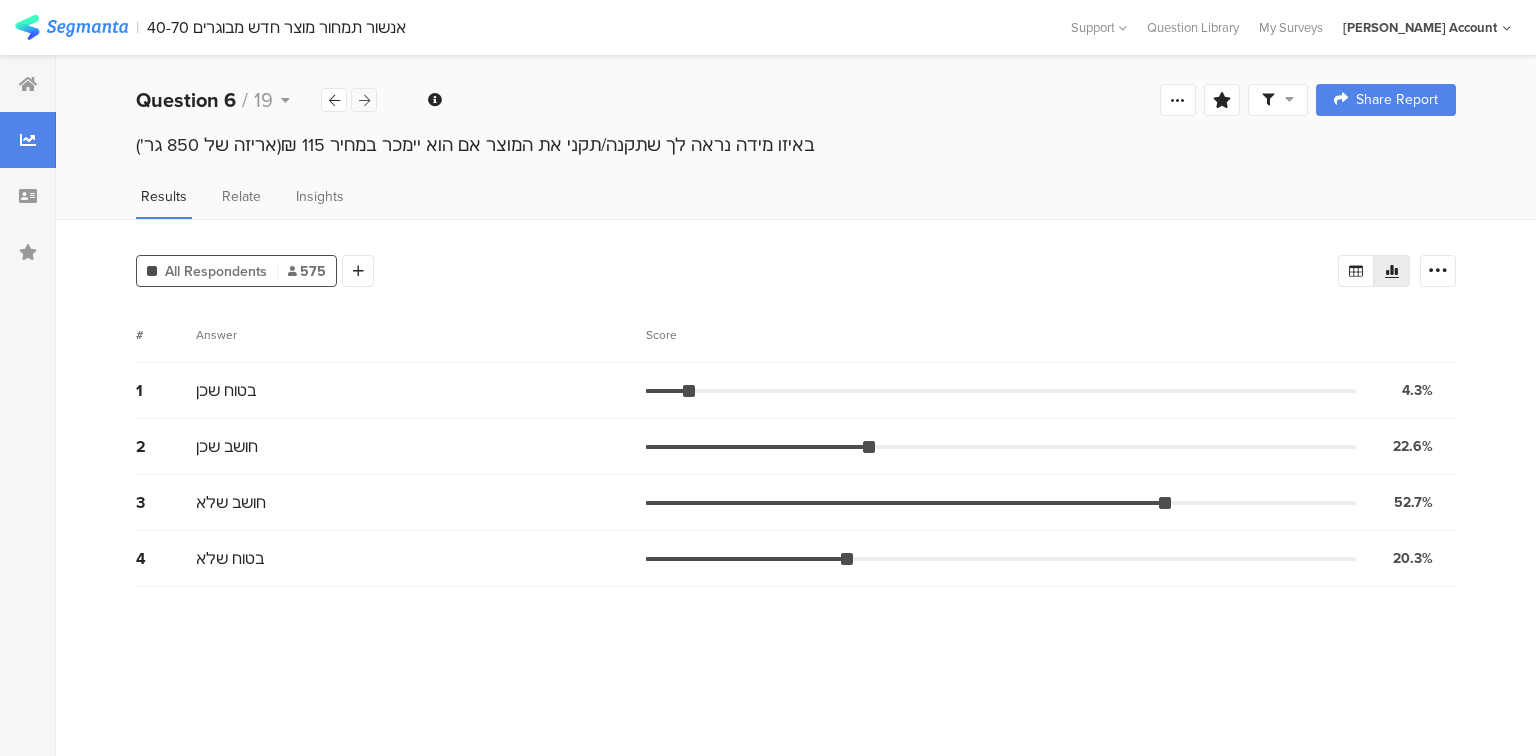 click at bounding box center (364, 100) 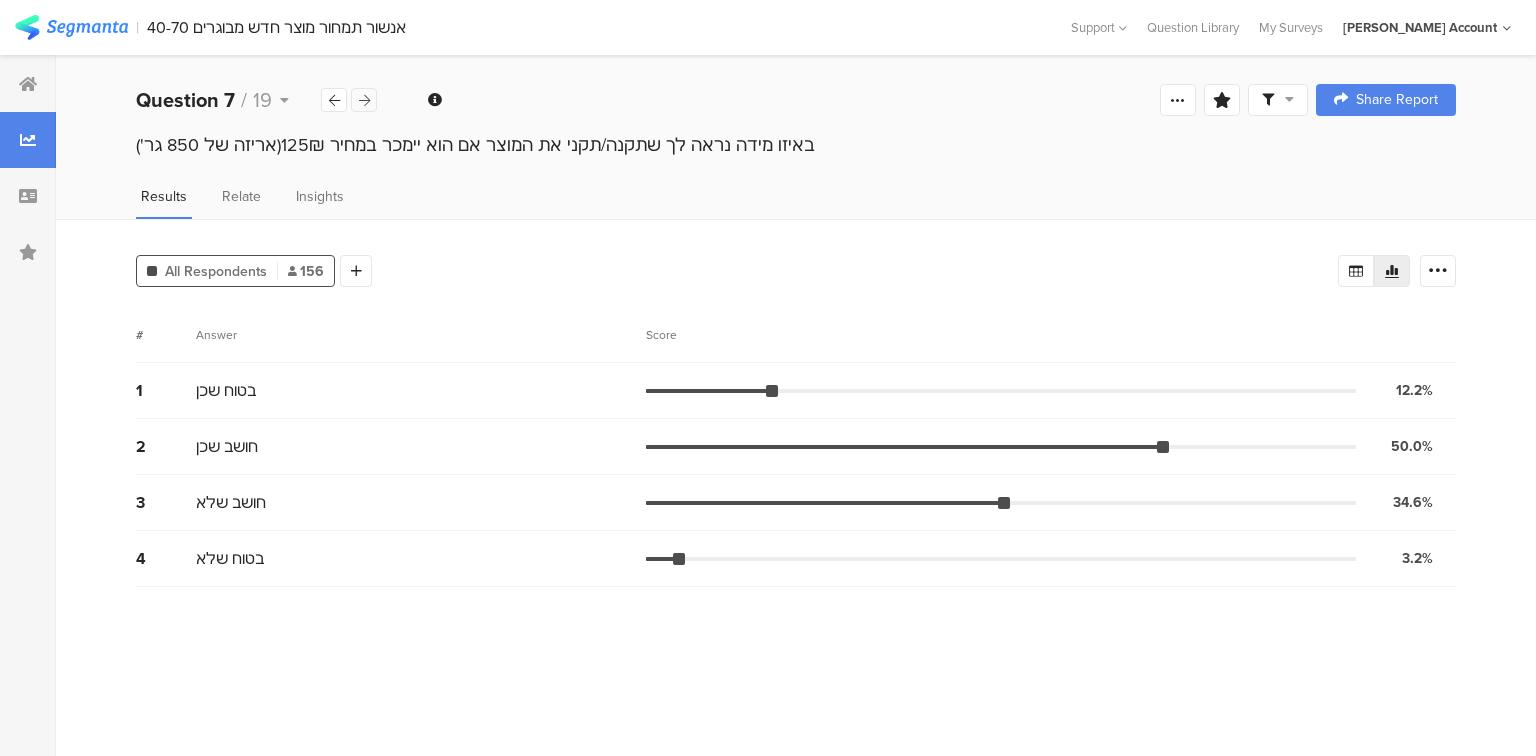 click at bounding box center (364, 100) 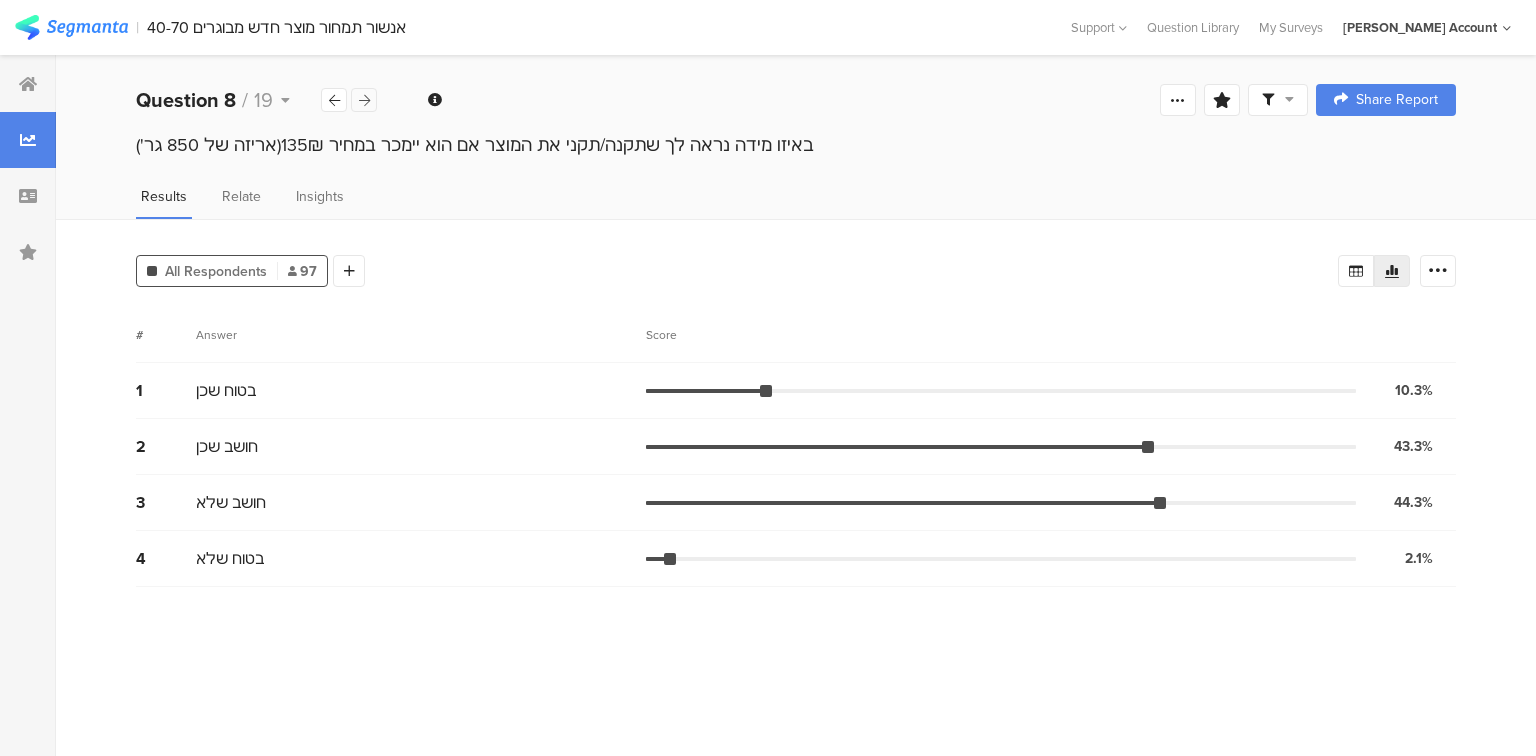 click at bounding box center [364, 100] 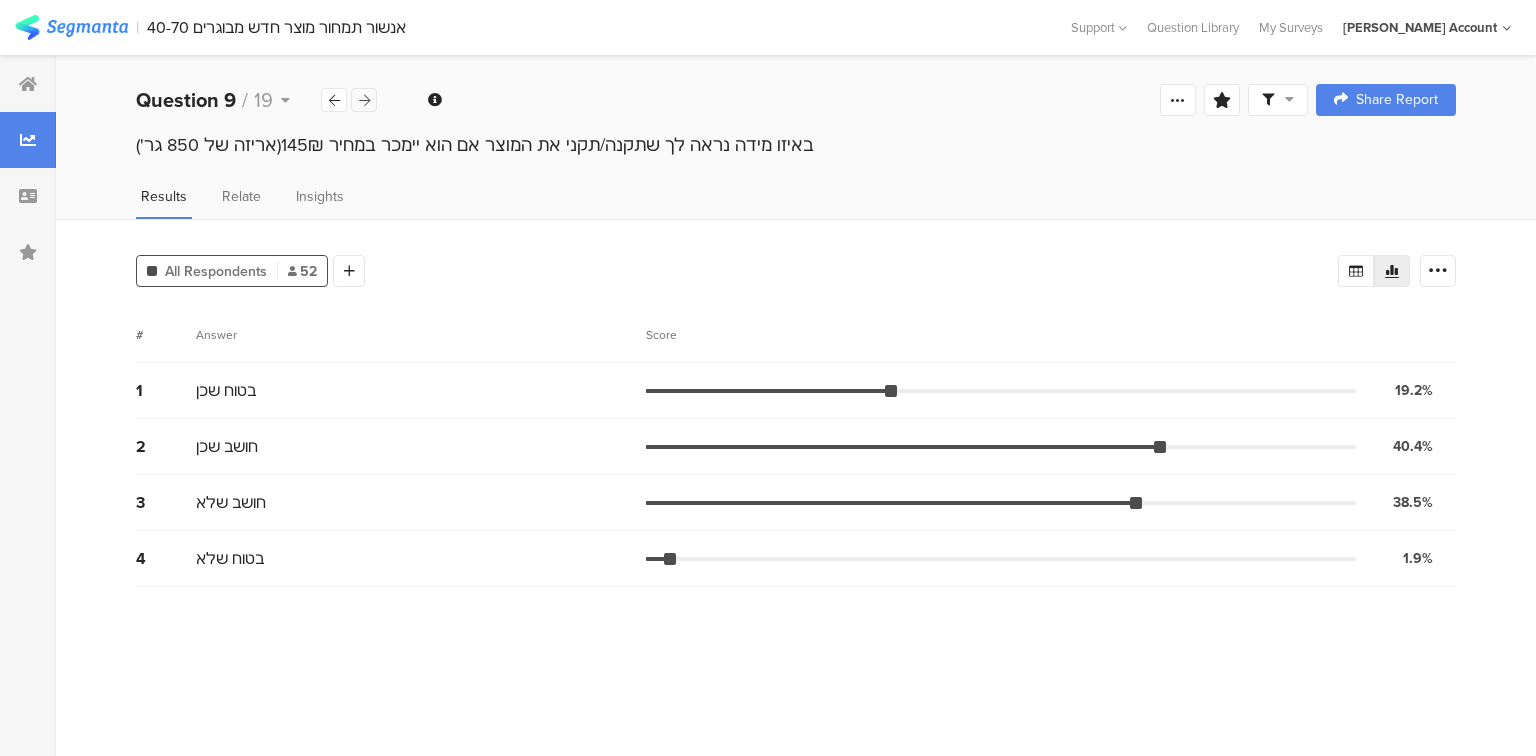 click at bounding box center [364, 100] 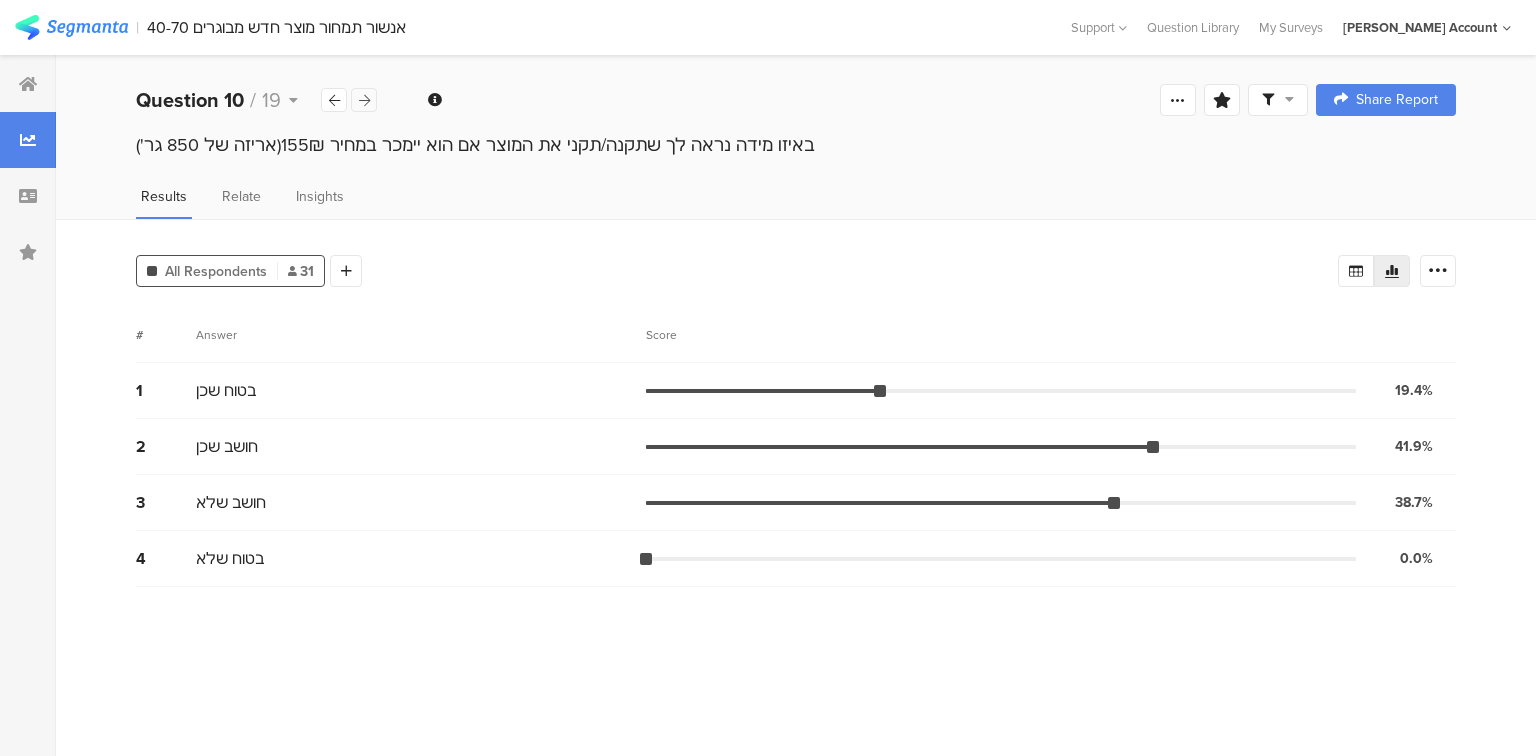 click at bounding box center [364, 100] 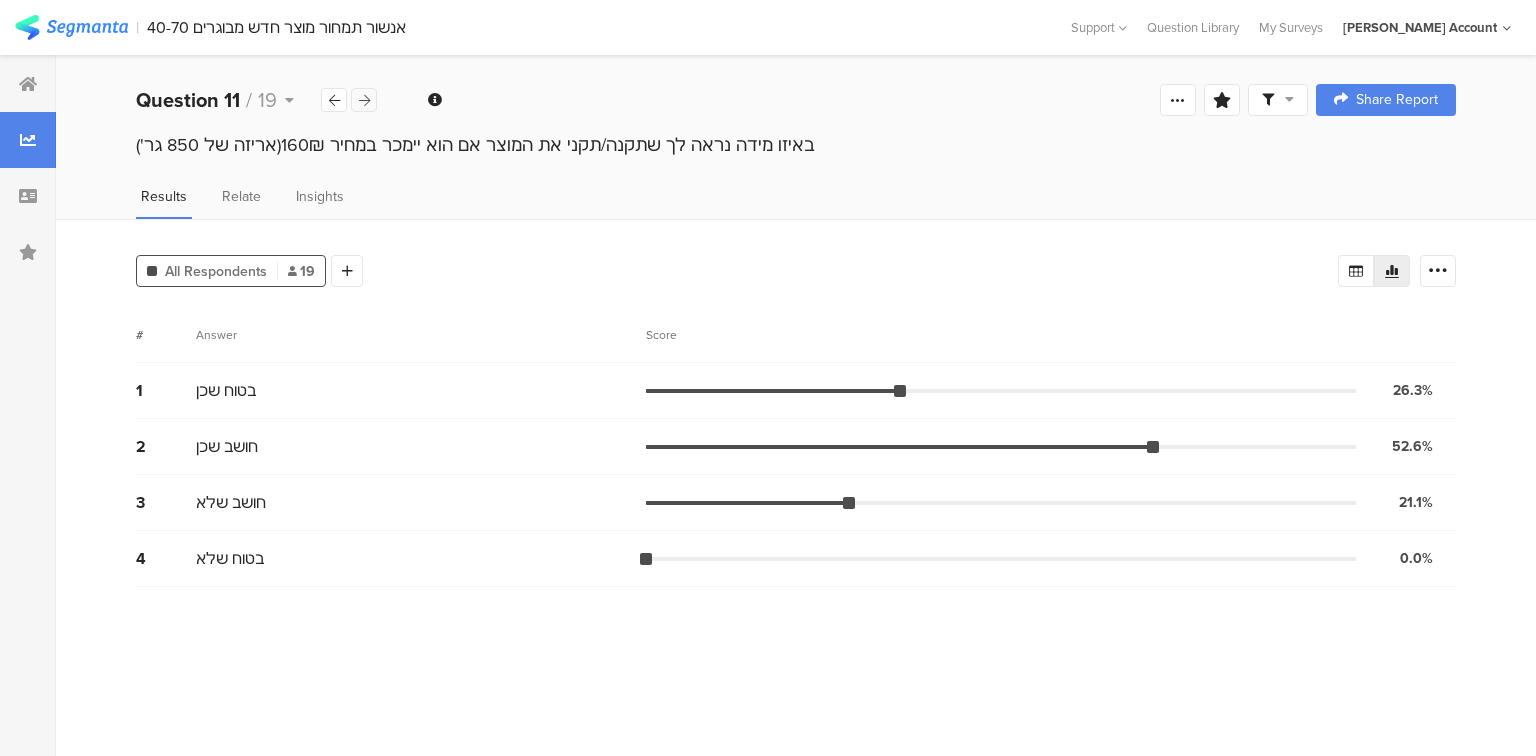 click at bounding box center [364, 100] 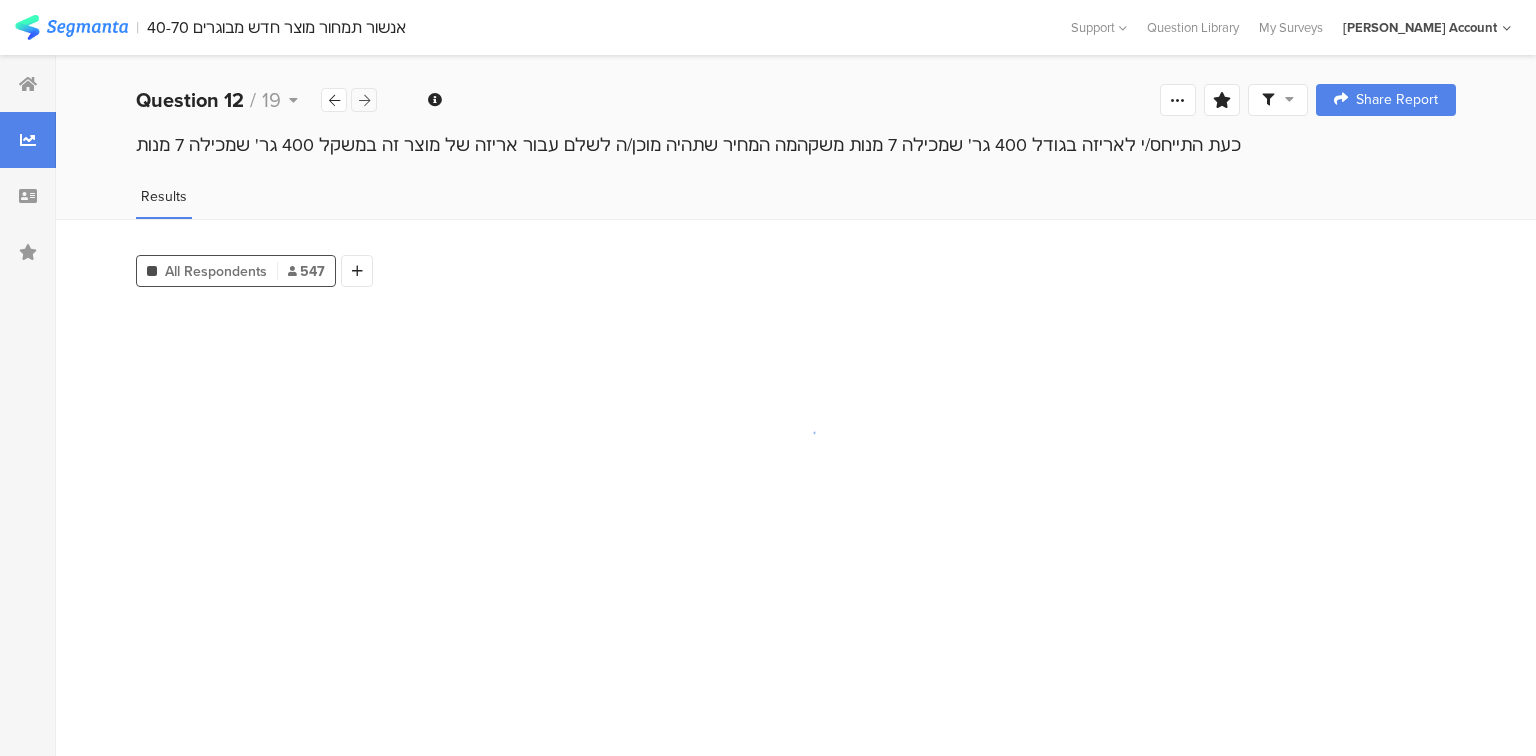 click at bounding box center [364, 100] 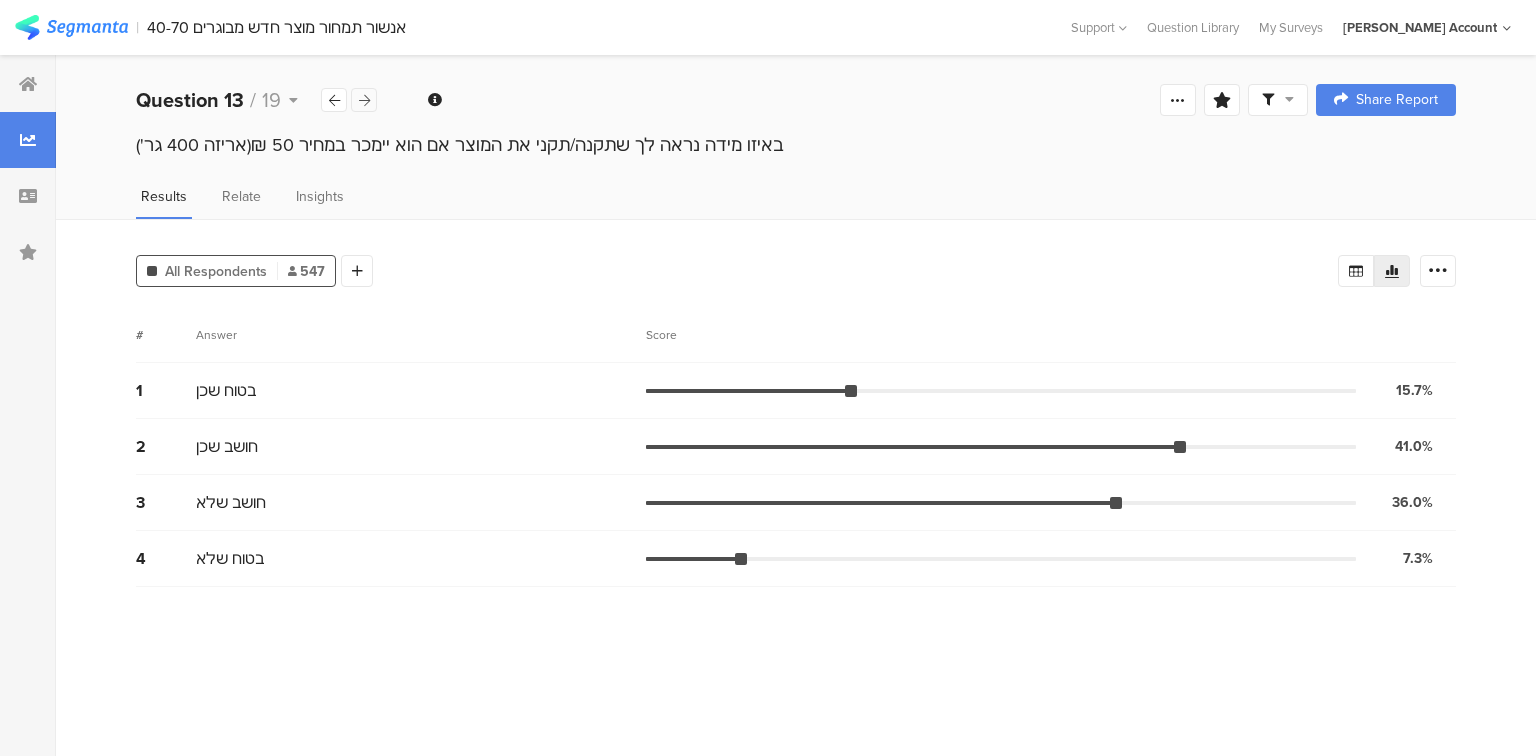 click at bounding box center (364, 100) 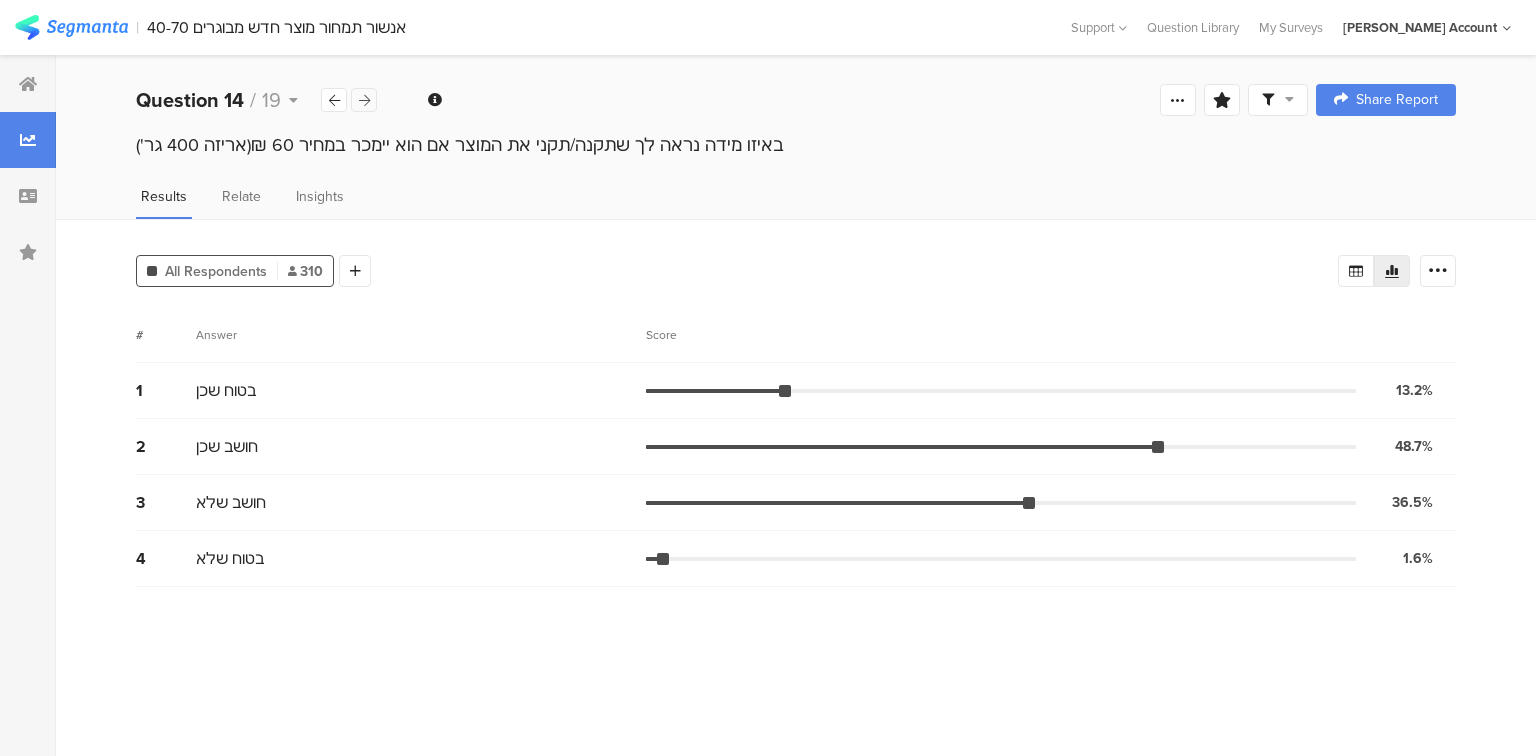 click at bounding box center [364, 100] 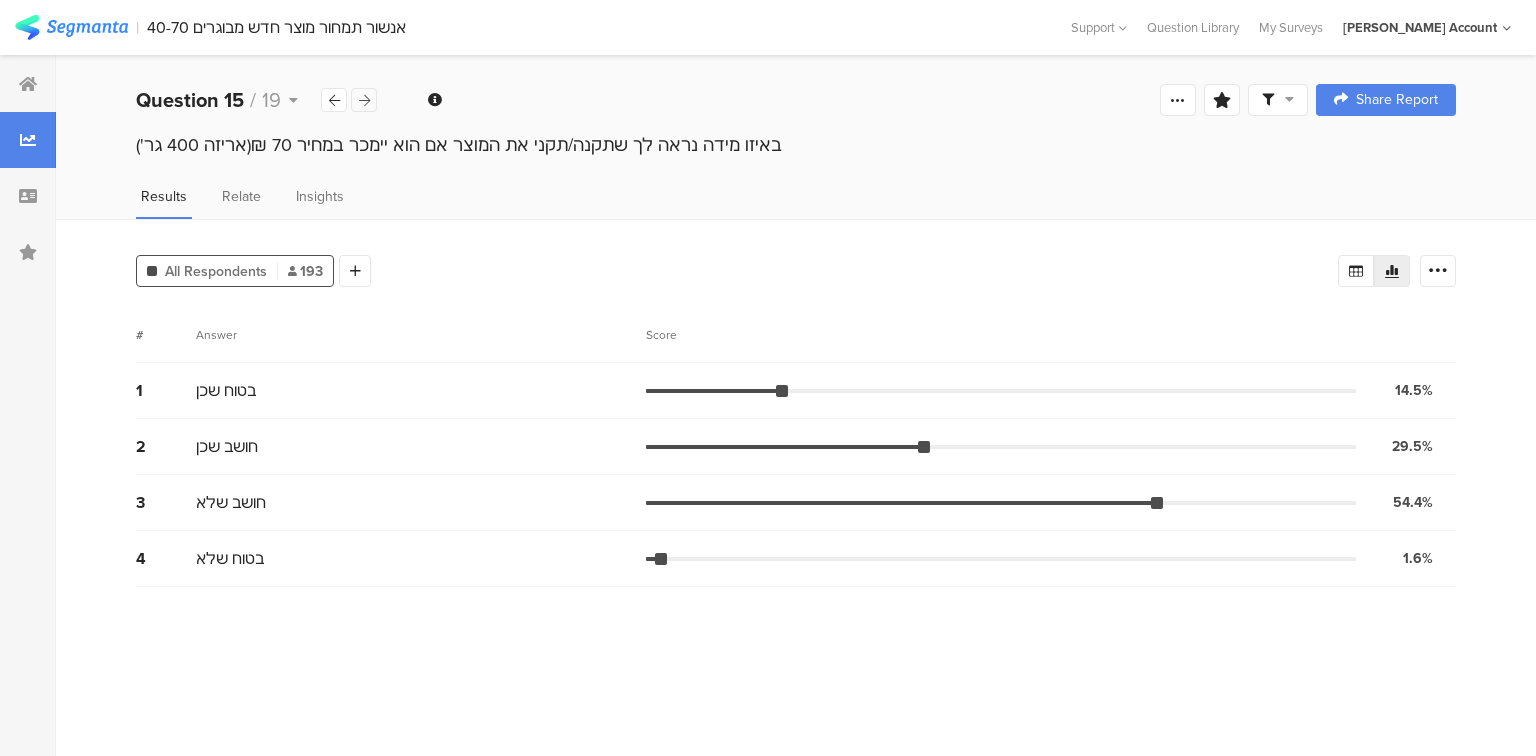 click at bounding box center [364, 100] 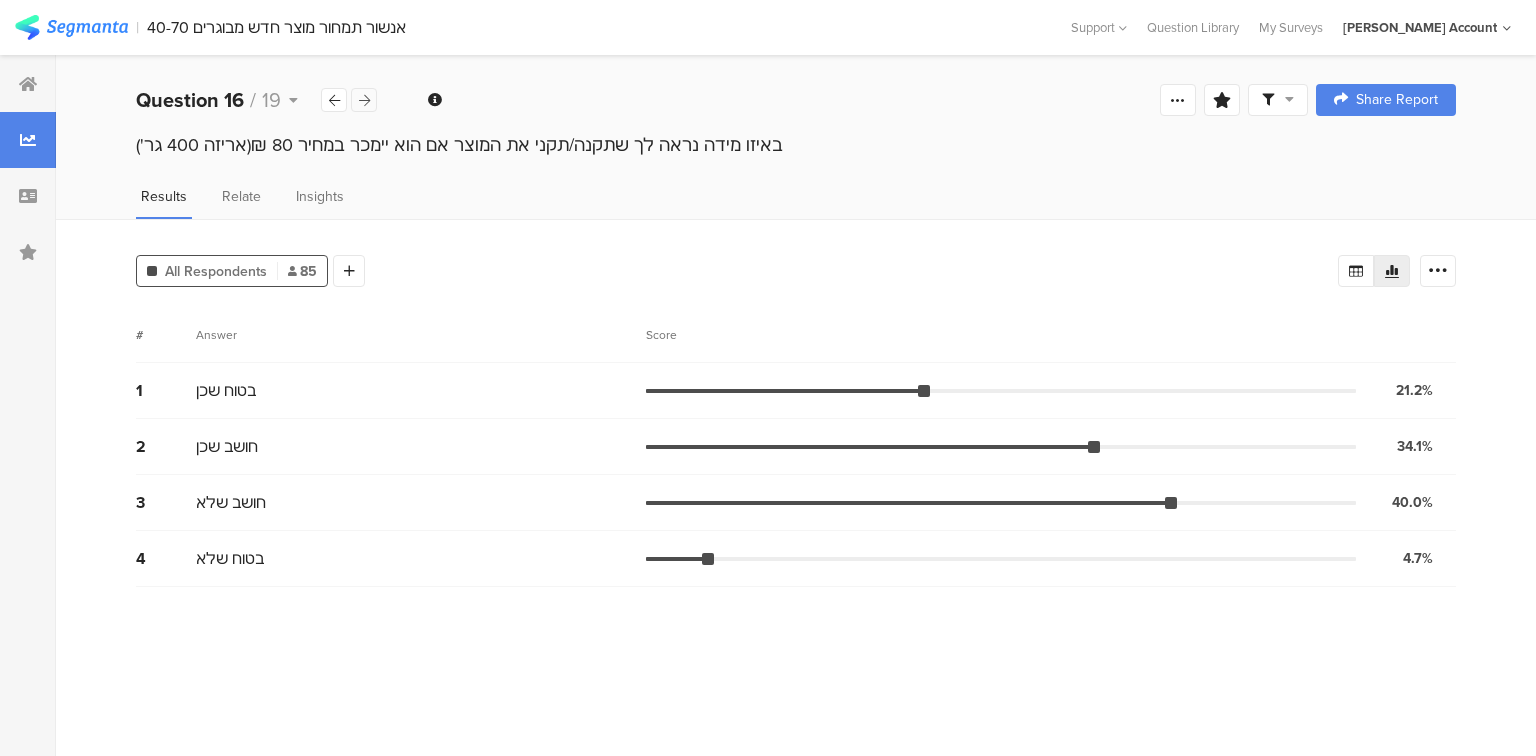 click at bounding box center [364, 100] 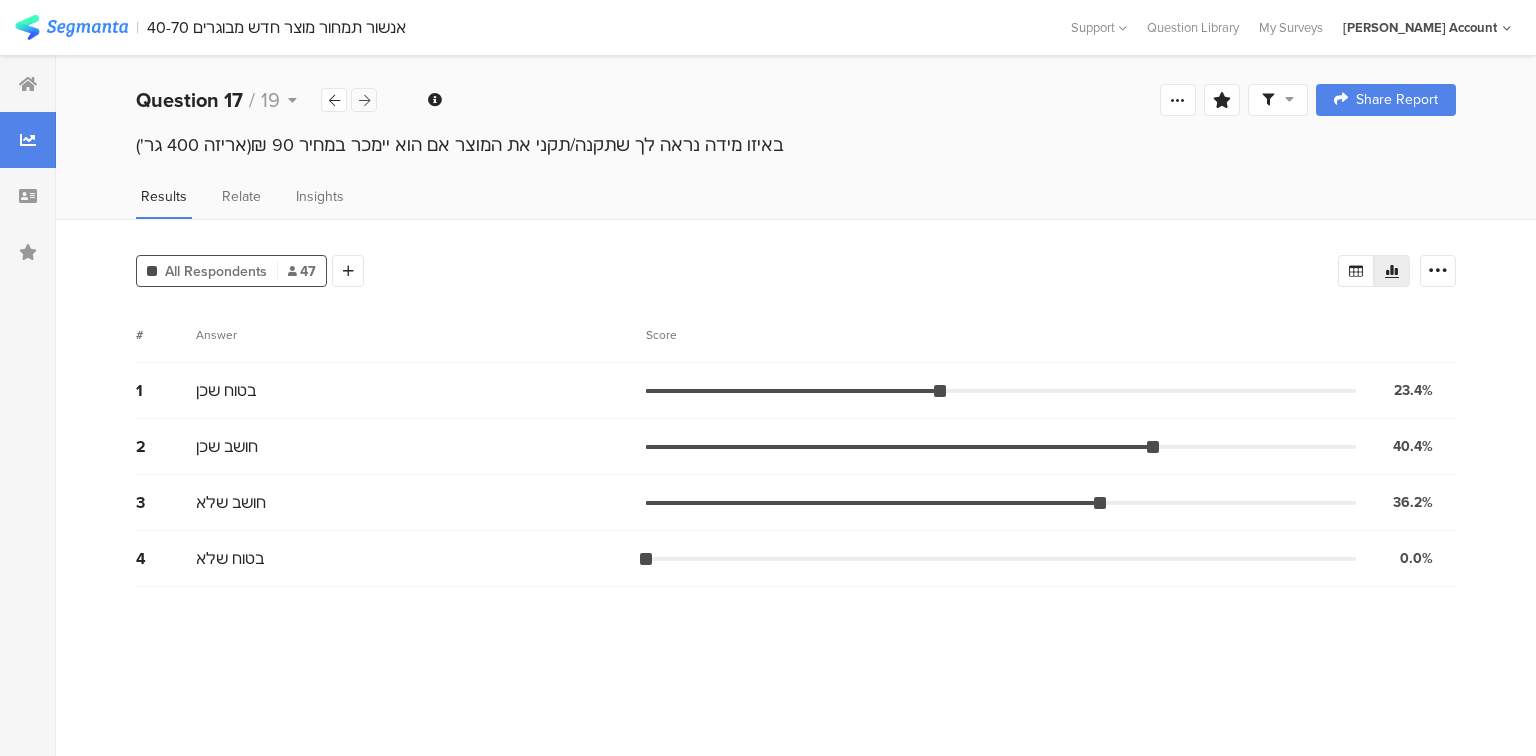 click at bounding box center [364, 100] 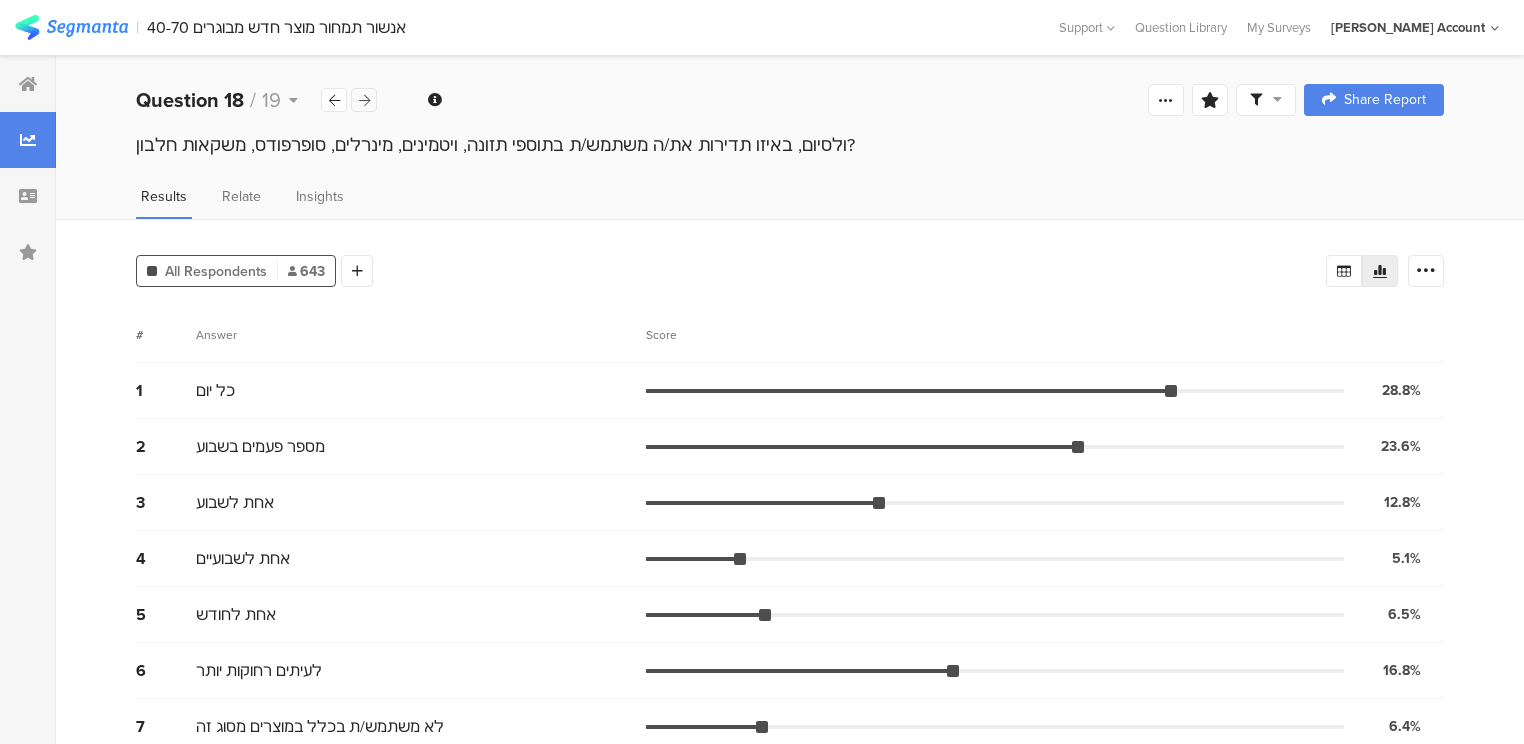 click at bounding box center (364, 100) 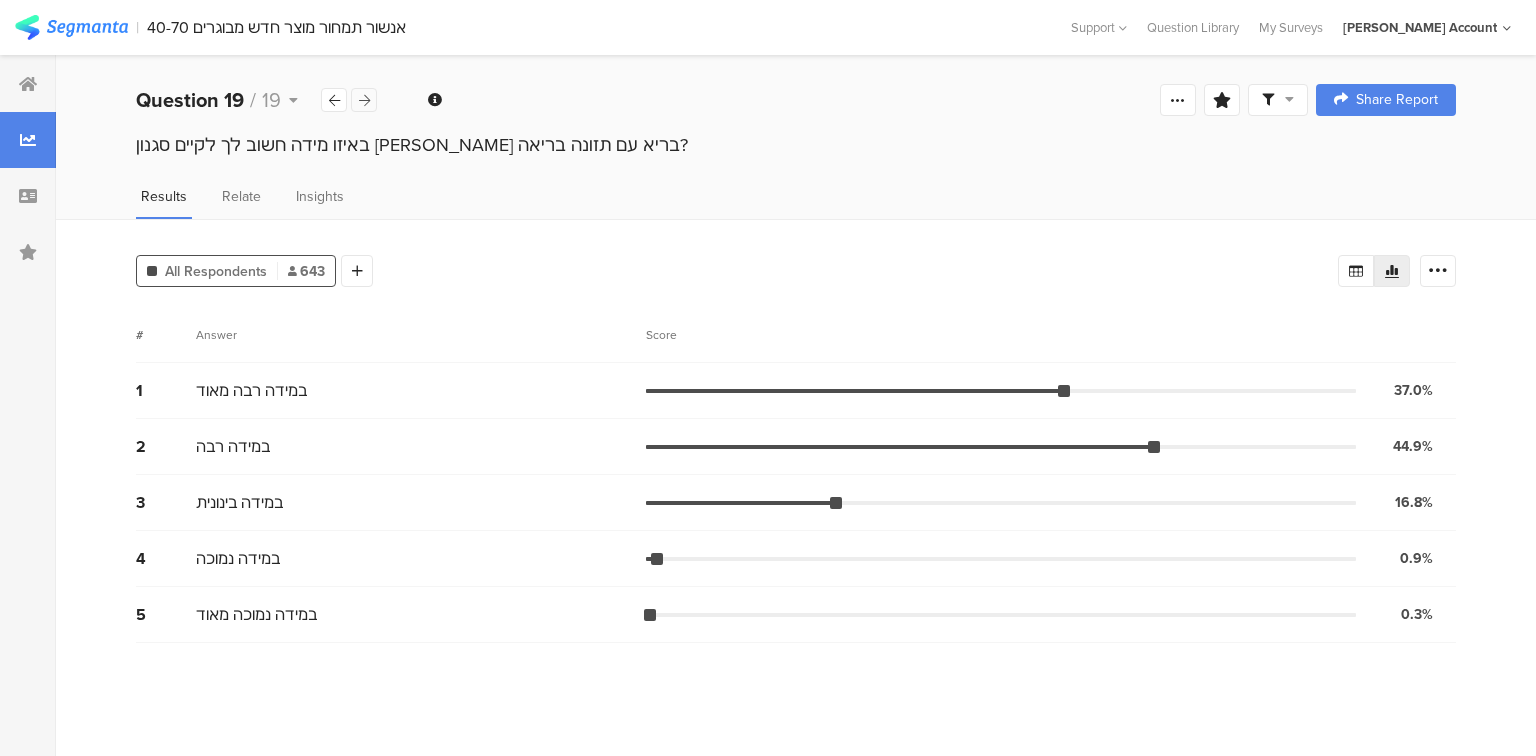 click at bounding box center [364, 100] 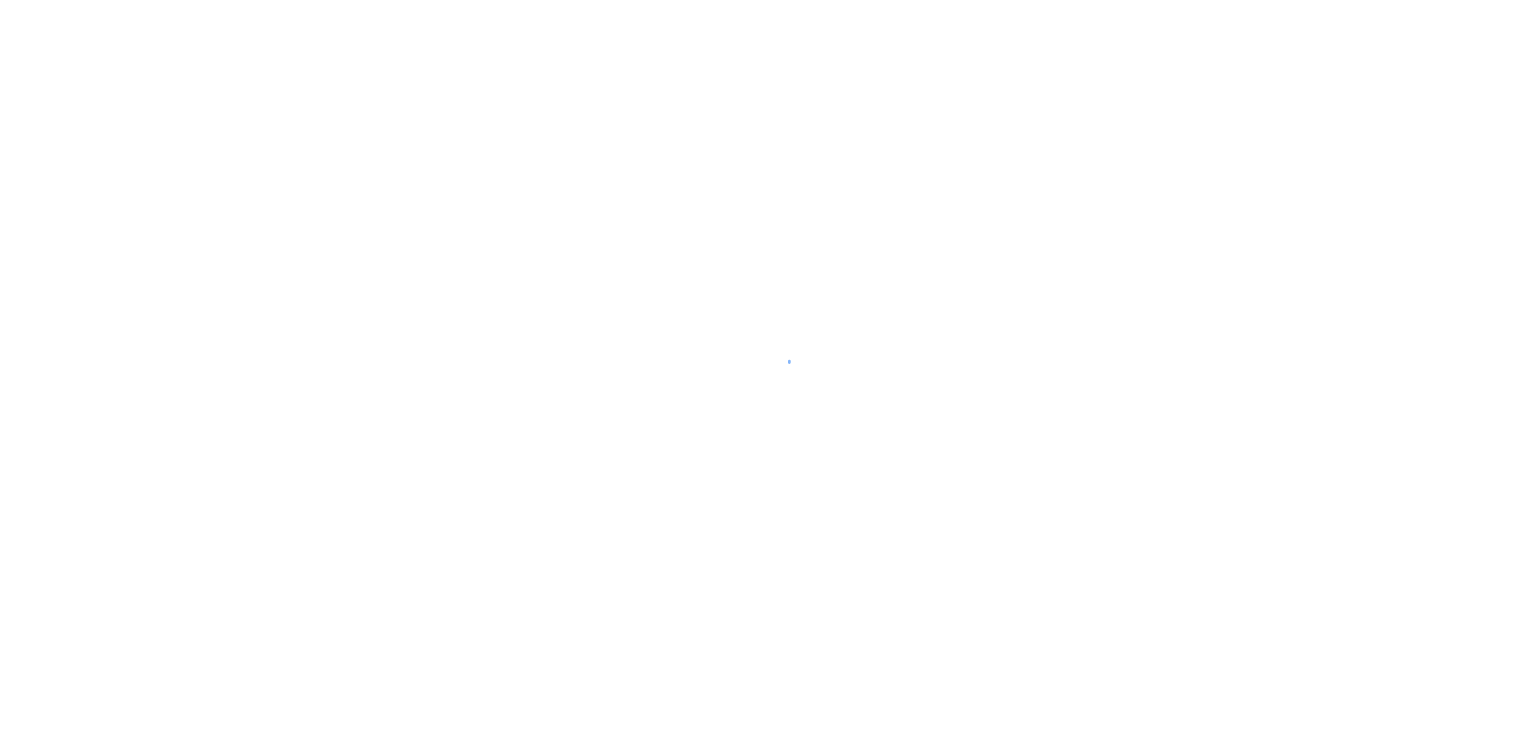 scroll, scrollTop: 0, scrollLeft: 0, axis: both 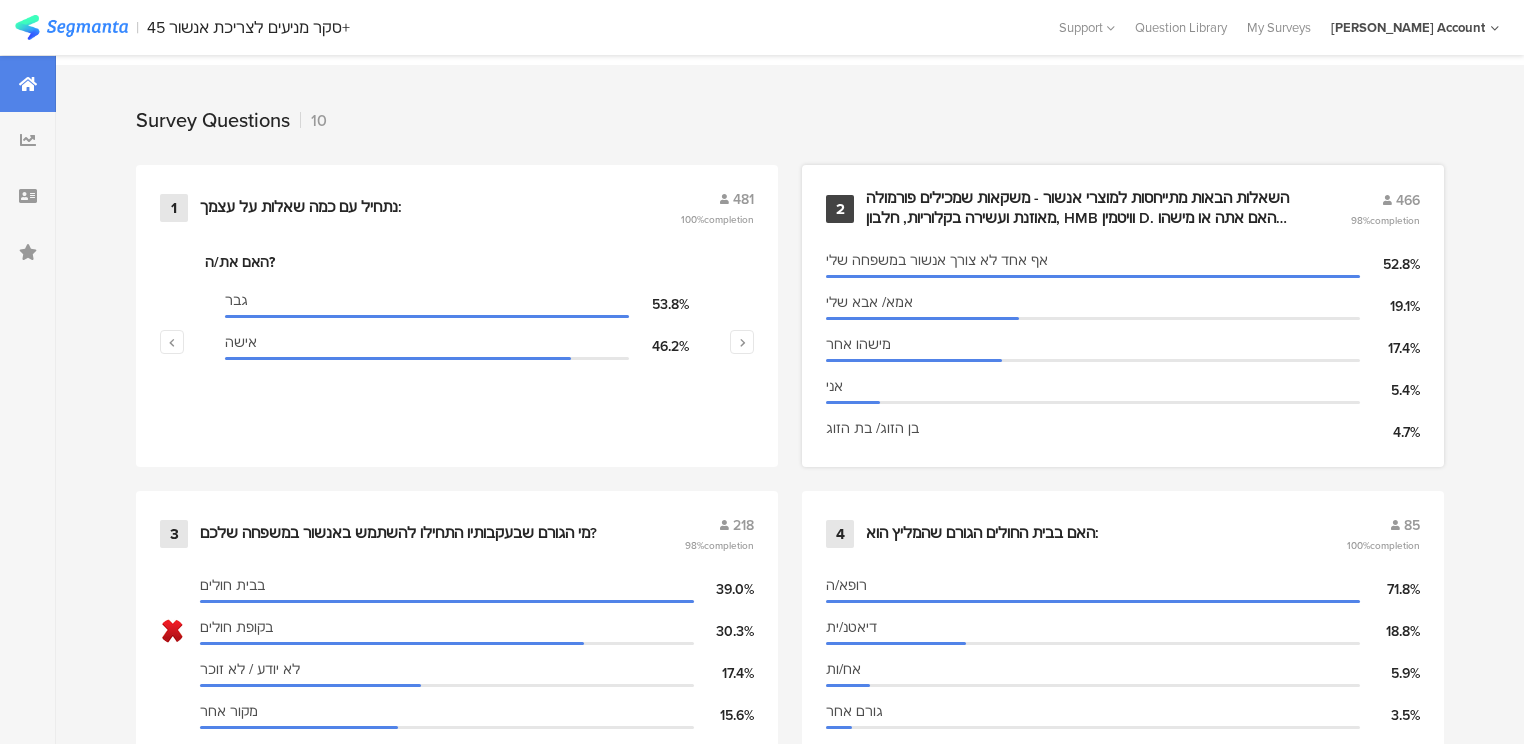 click on "השאלות הבאות מתייחסות למוצרי אנשור - משקאות שמכילים פורמולה מאוזנת ועשירה בקלוריות, חלבון, HMB וויטמין D. האם אתה או מישהו מהמשפחה שלך השתמש באחד ממוצרי אנשור במהלך השנתיים האחרונות? ואם כן מי?" at bounding box center (1084, 208) 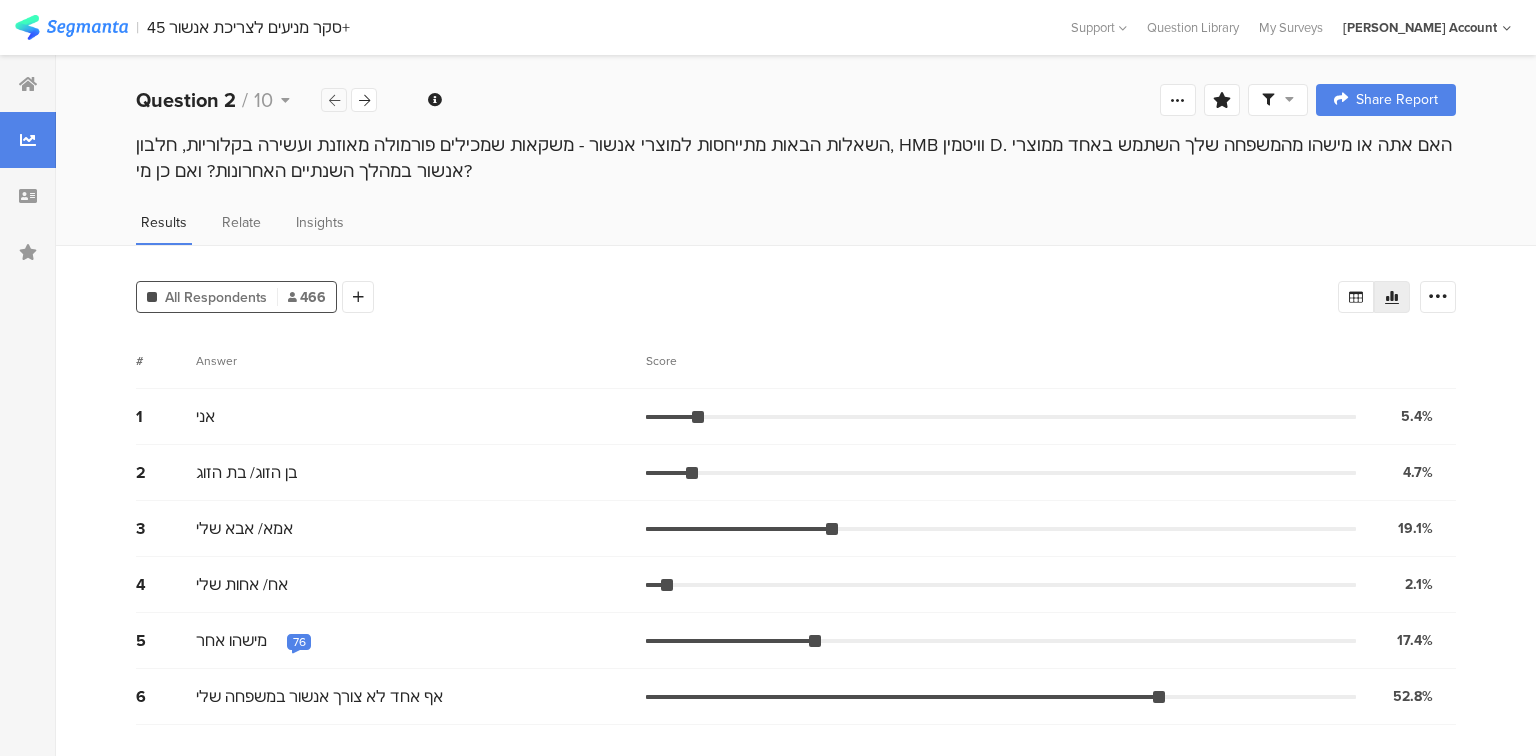 click at bounding box center [334, 100] 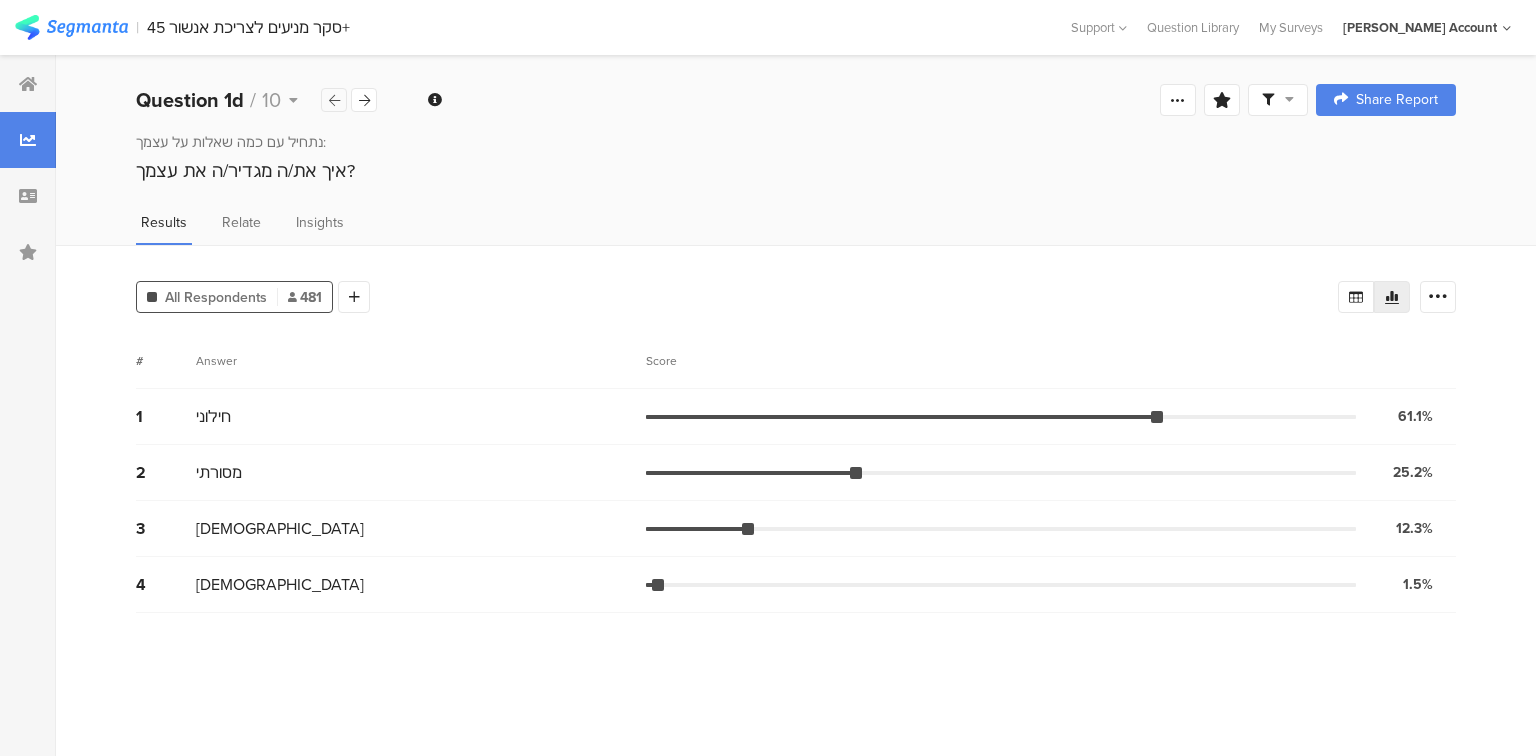 click at bounding box center [334, 100] 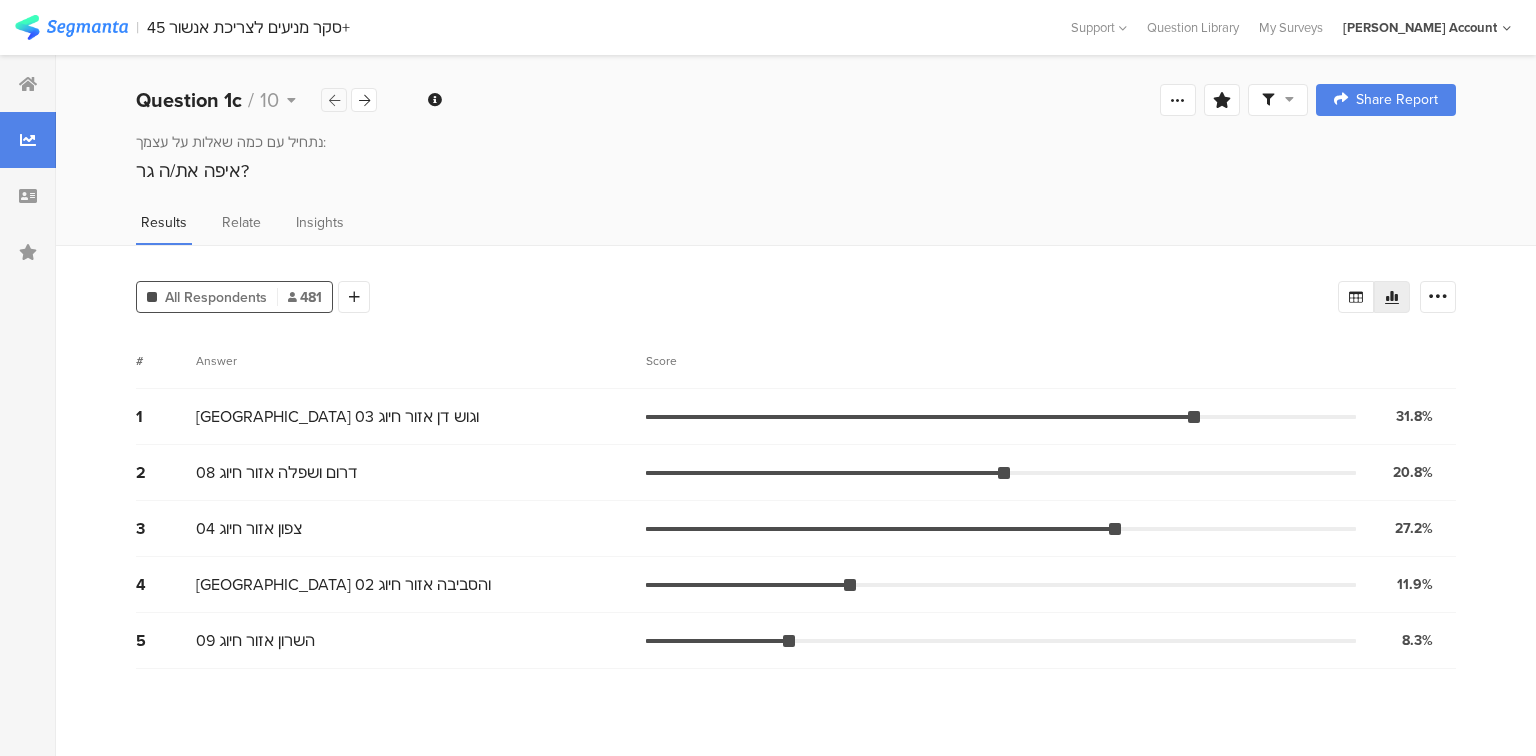 click at bounding box center [334, 100] 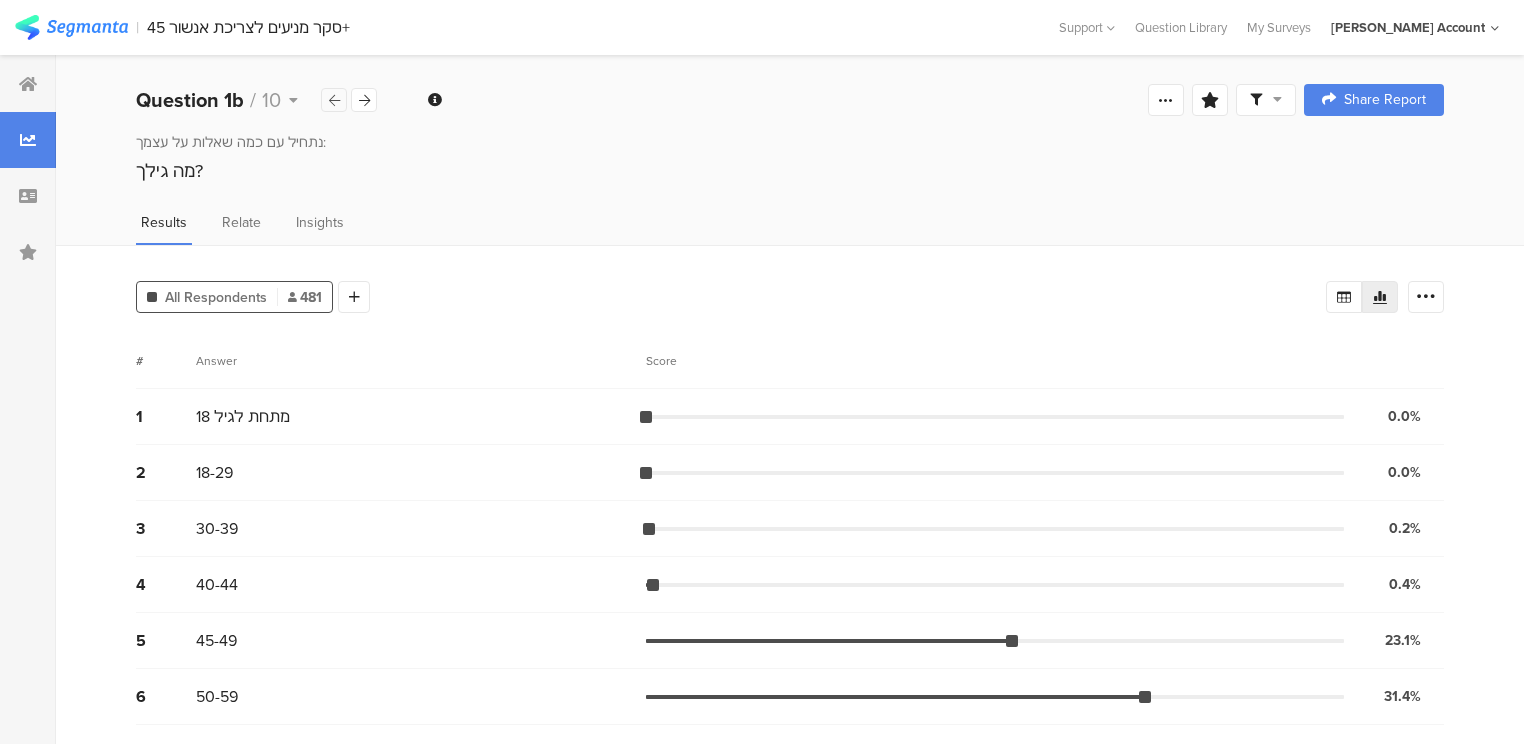 click at bounding box center [334, 100] 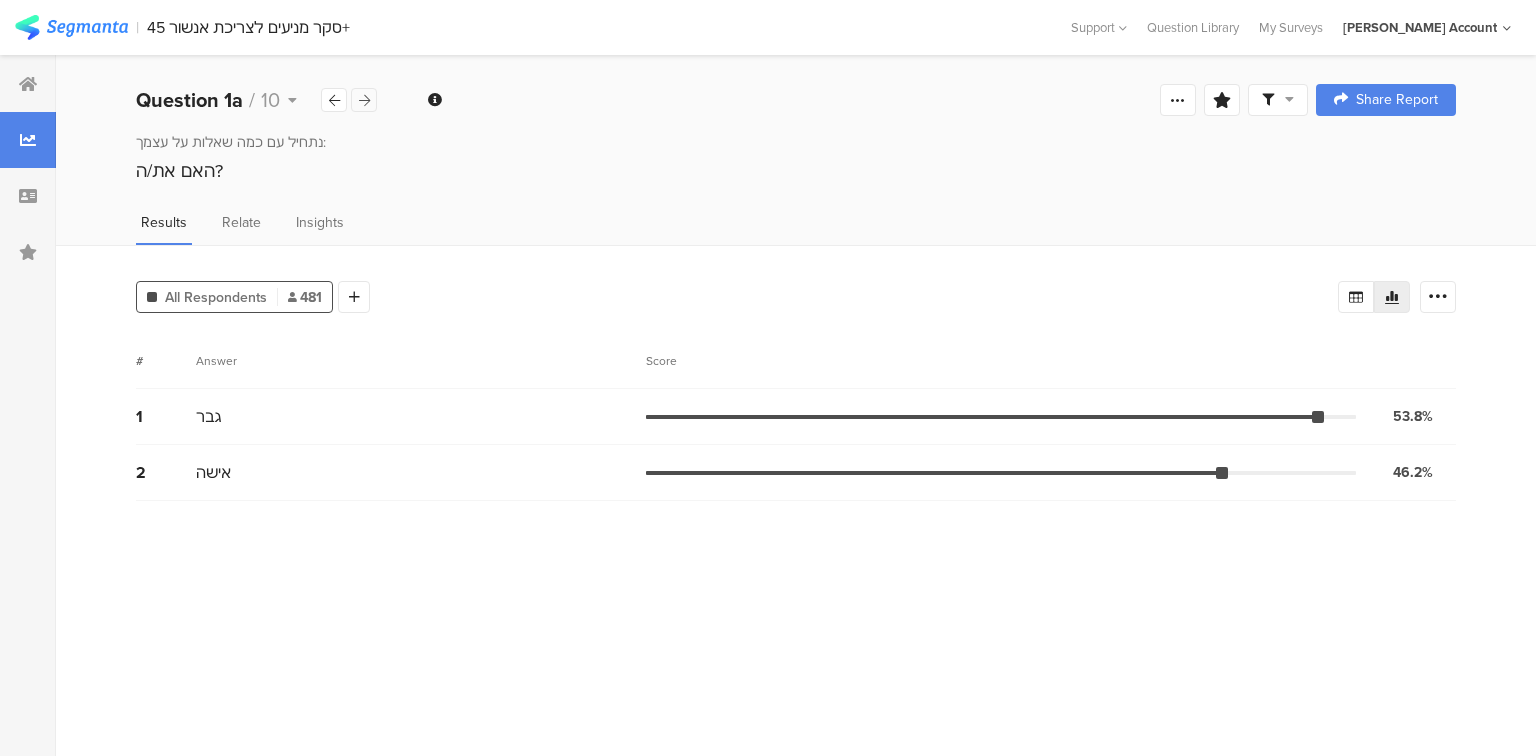 click at bounding box center (364, 100) 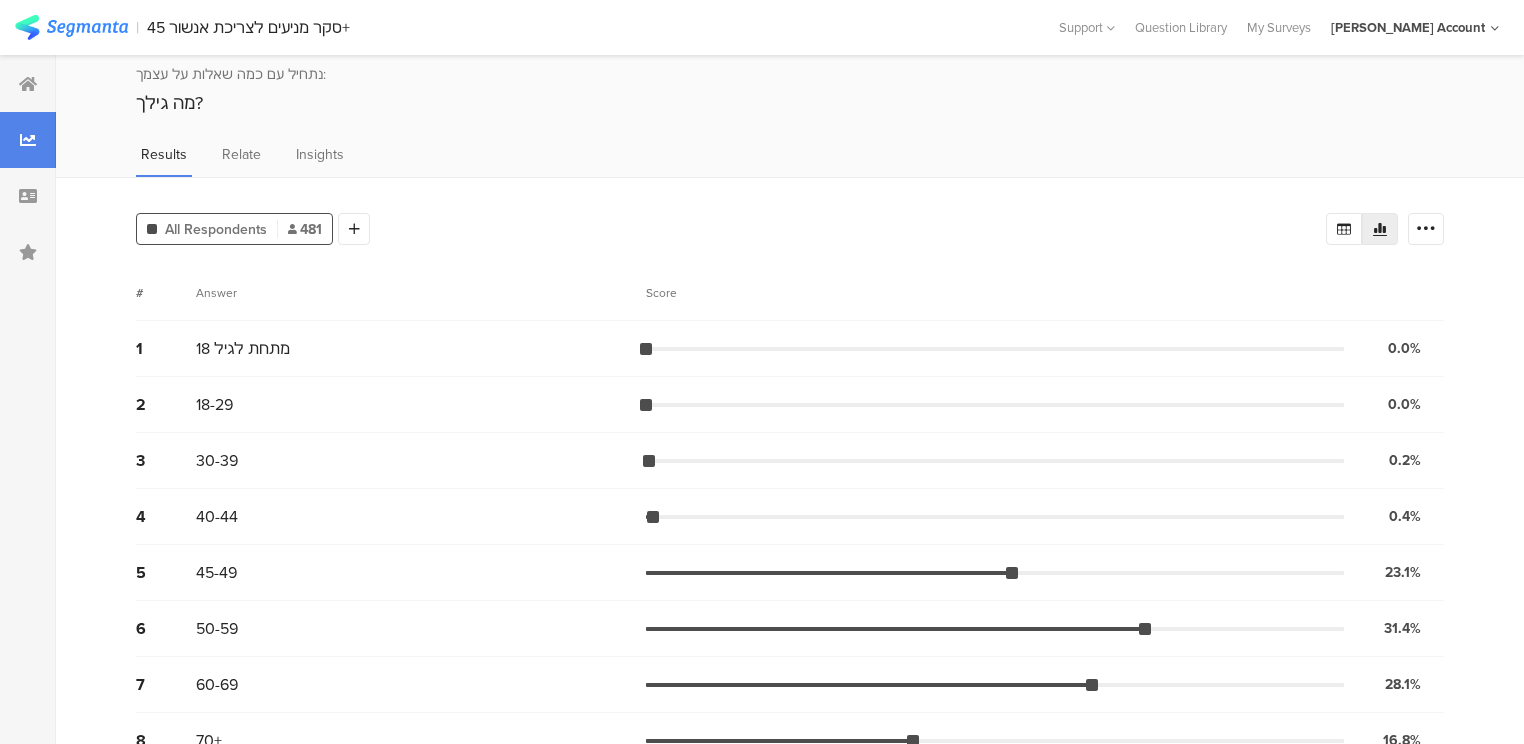 scroll, scrollTop: 104, scrollLeft: 0, axis: vertical 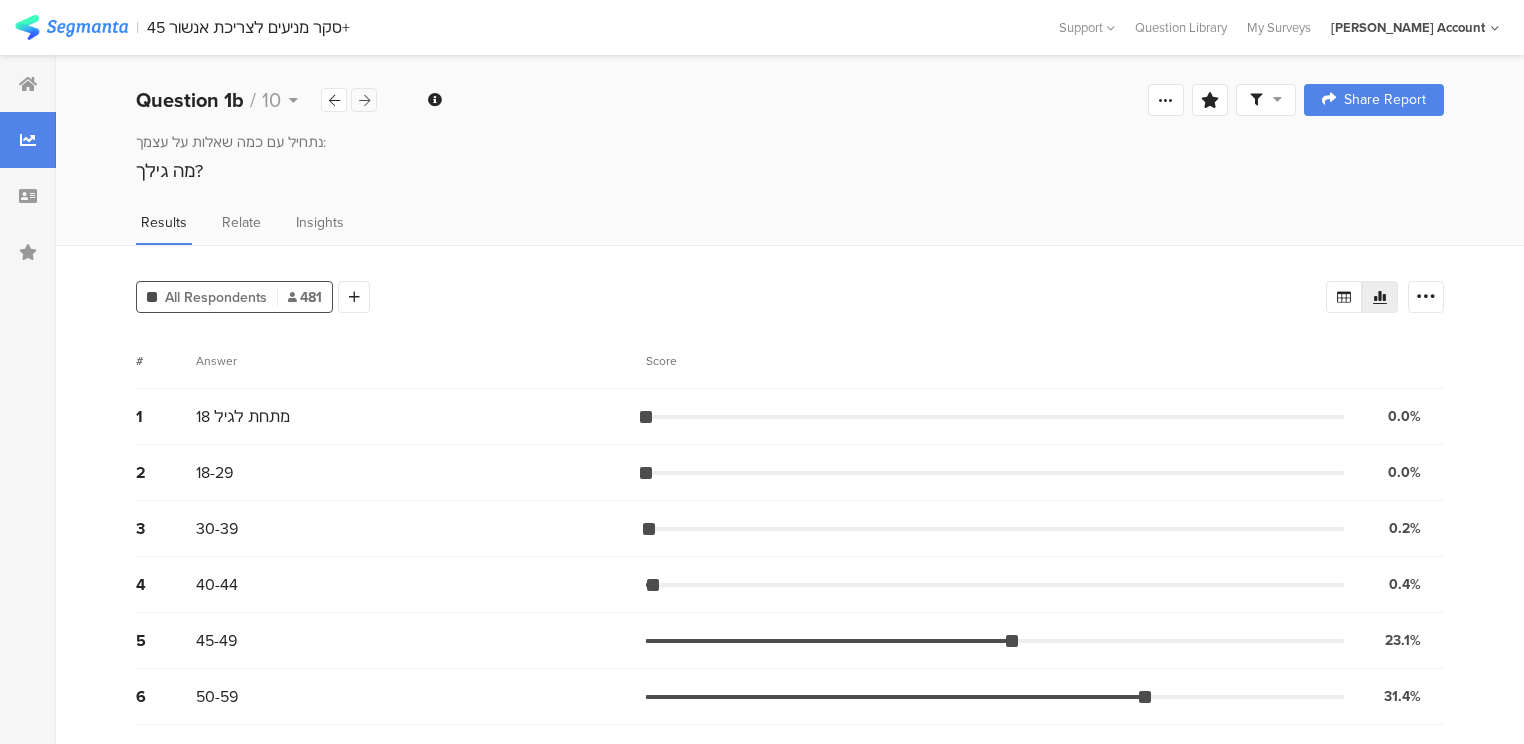 click at bounding box center [364, 100] 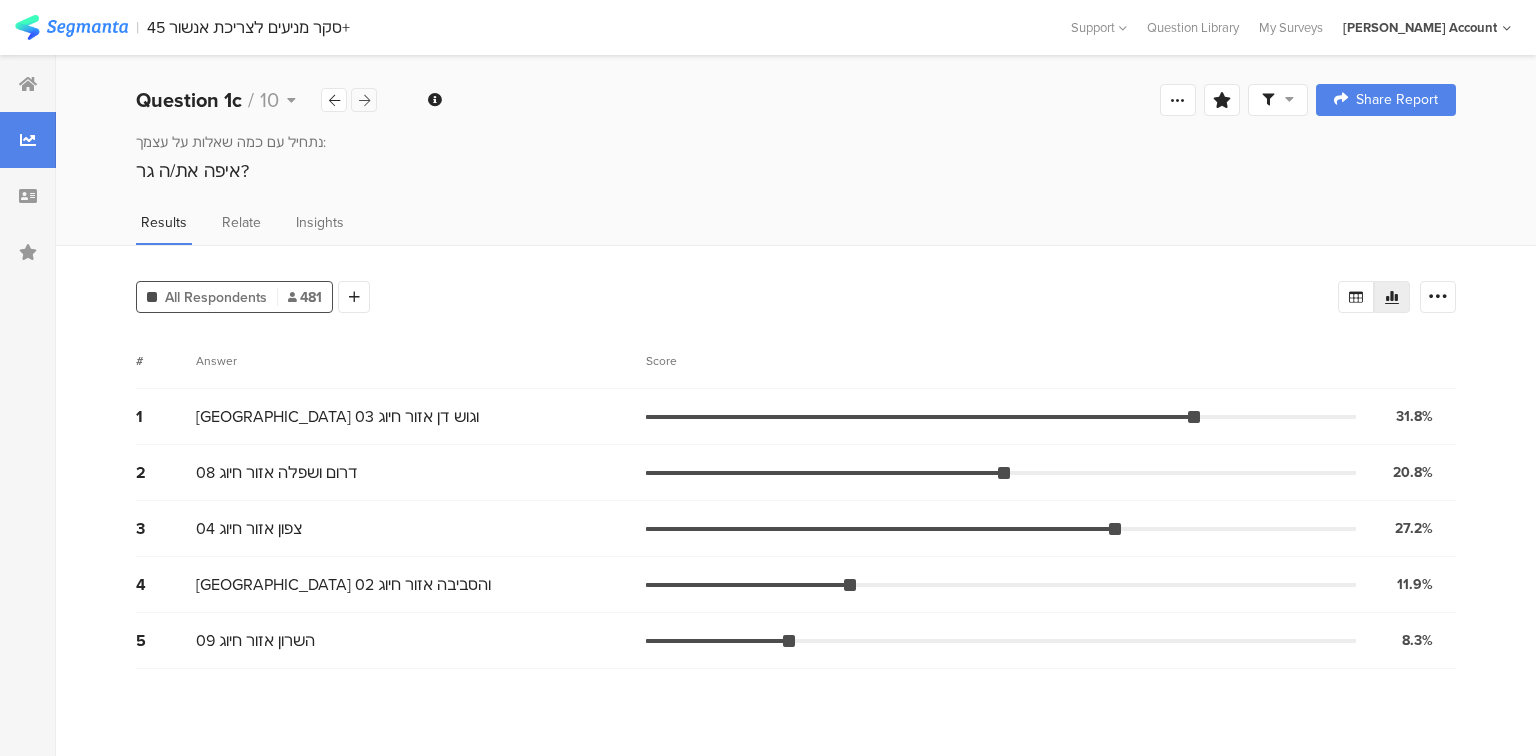 click at bounding box center (364, 100) 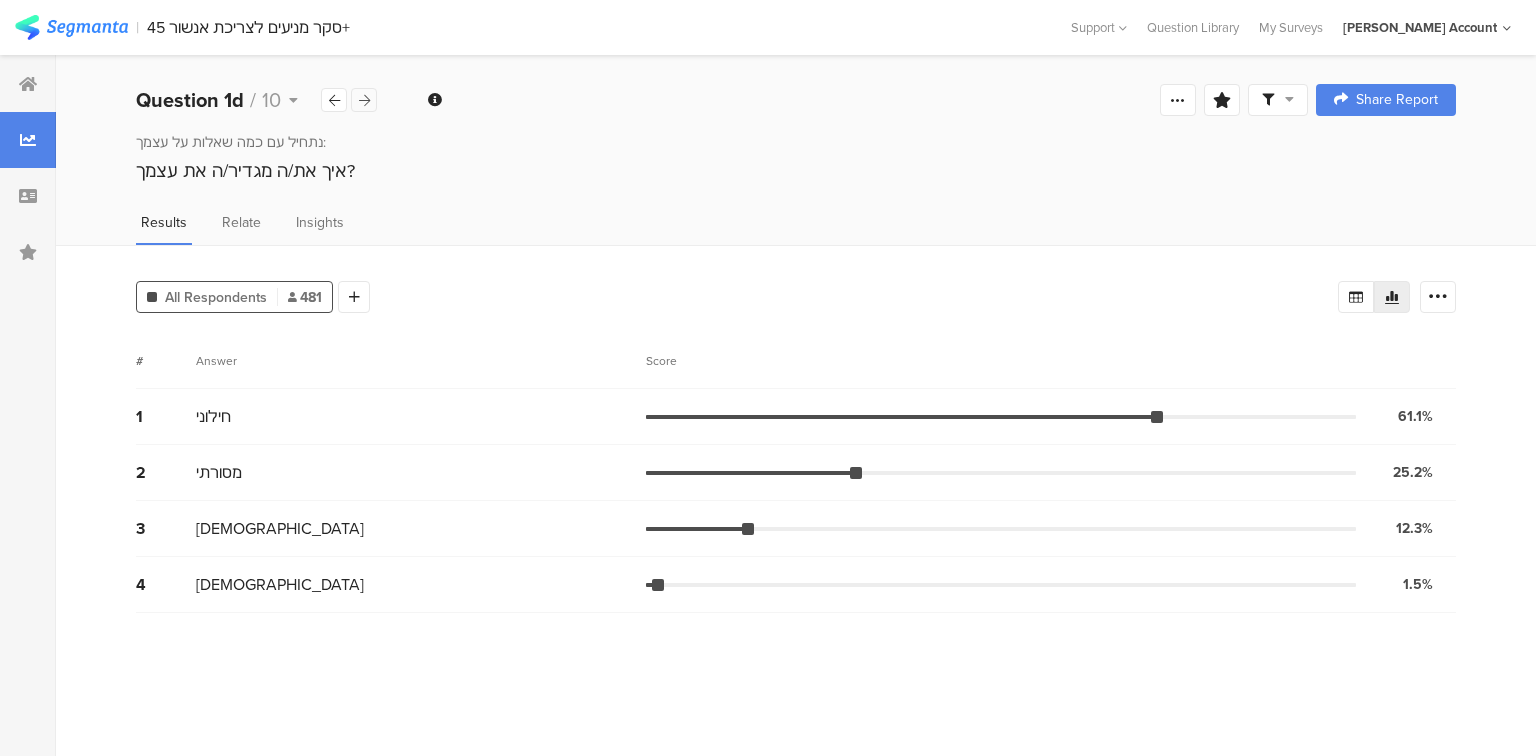 click at bounding box center (364, 100) 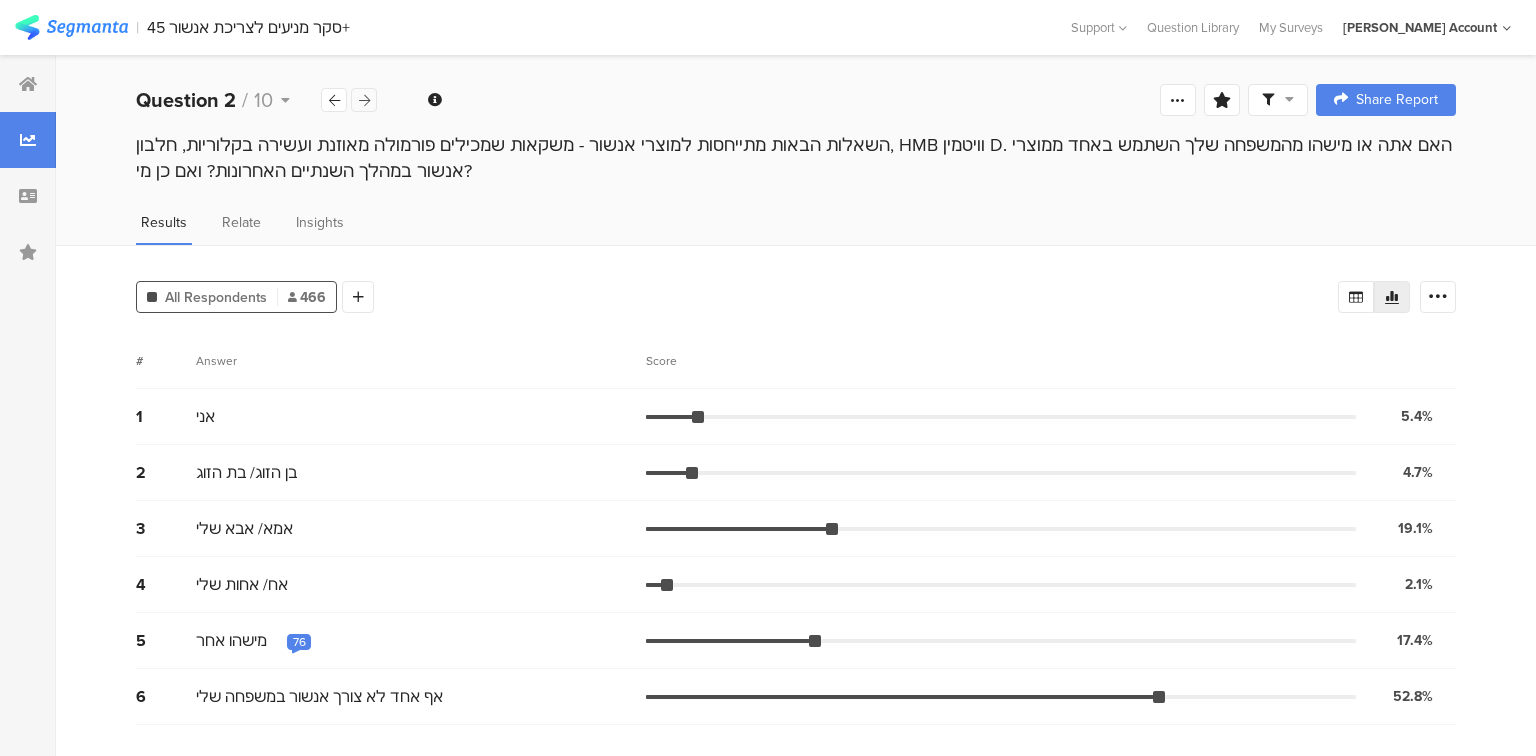 click at bounding box center (364, 100) 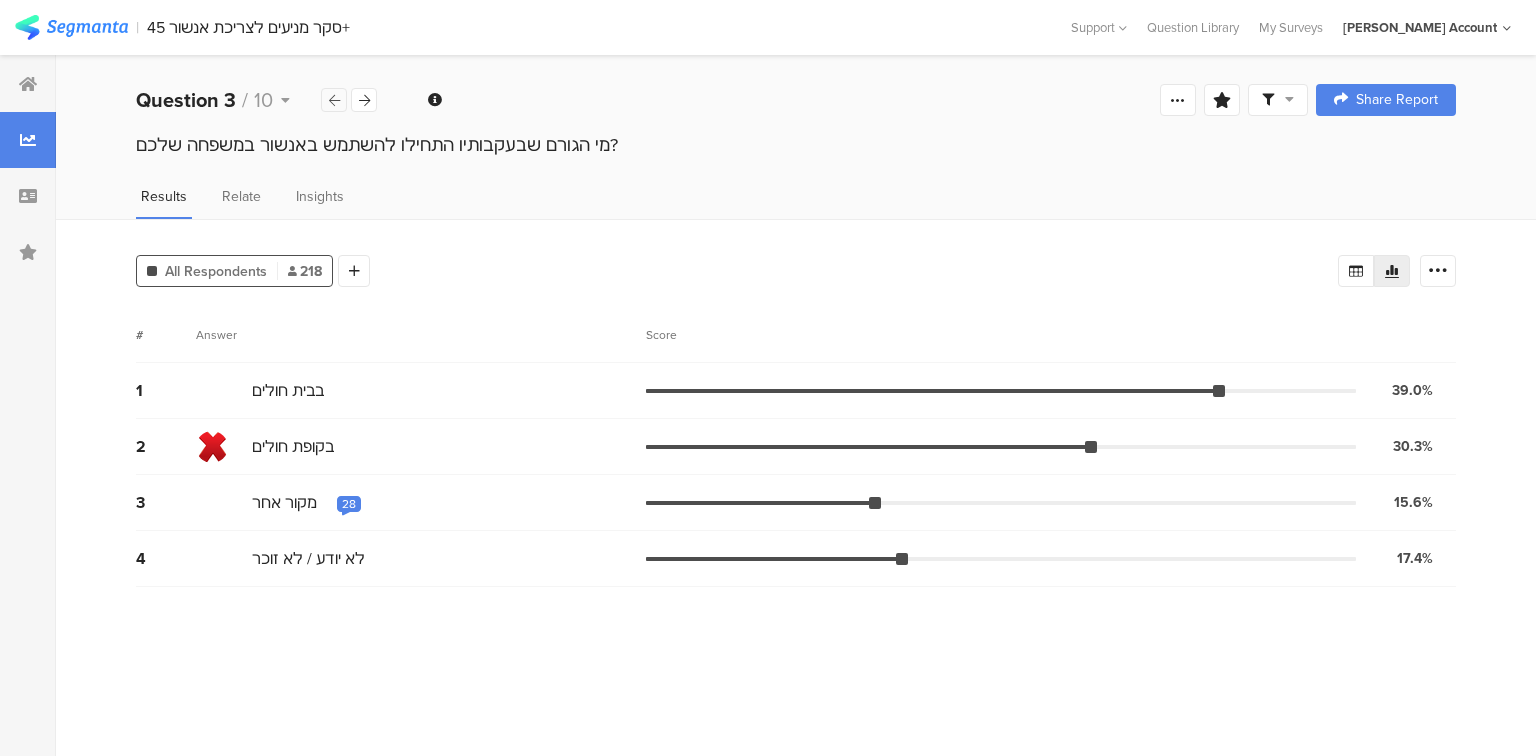 click at bounding box center (334, 100) 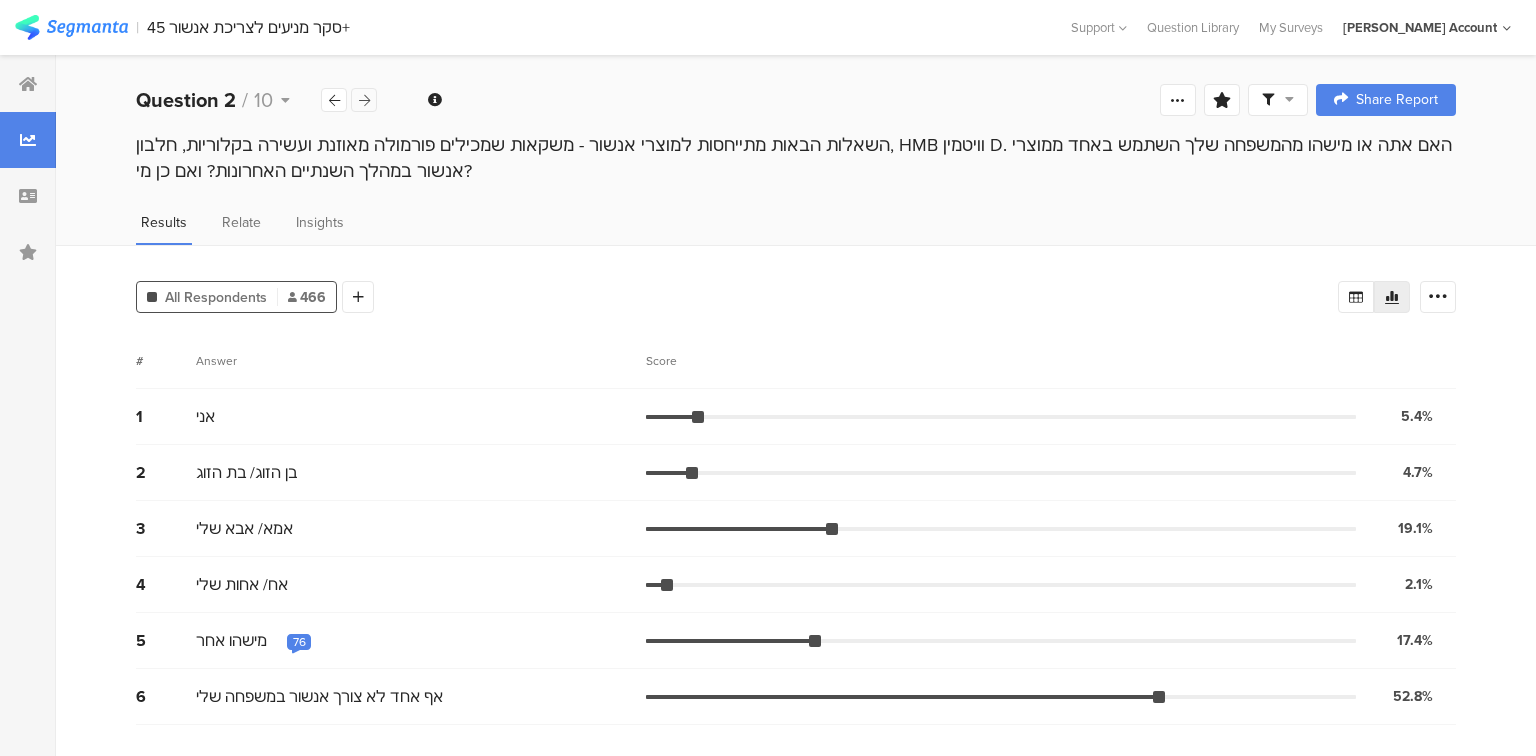 click at bounding box center (364, 100) 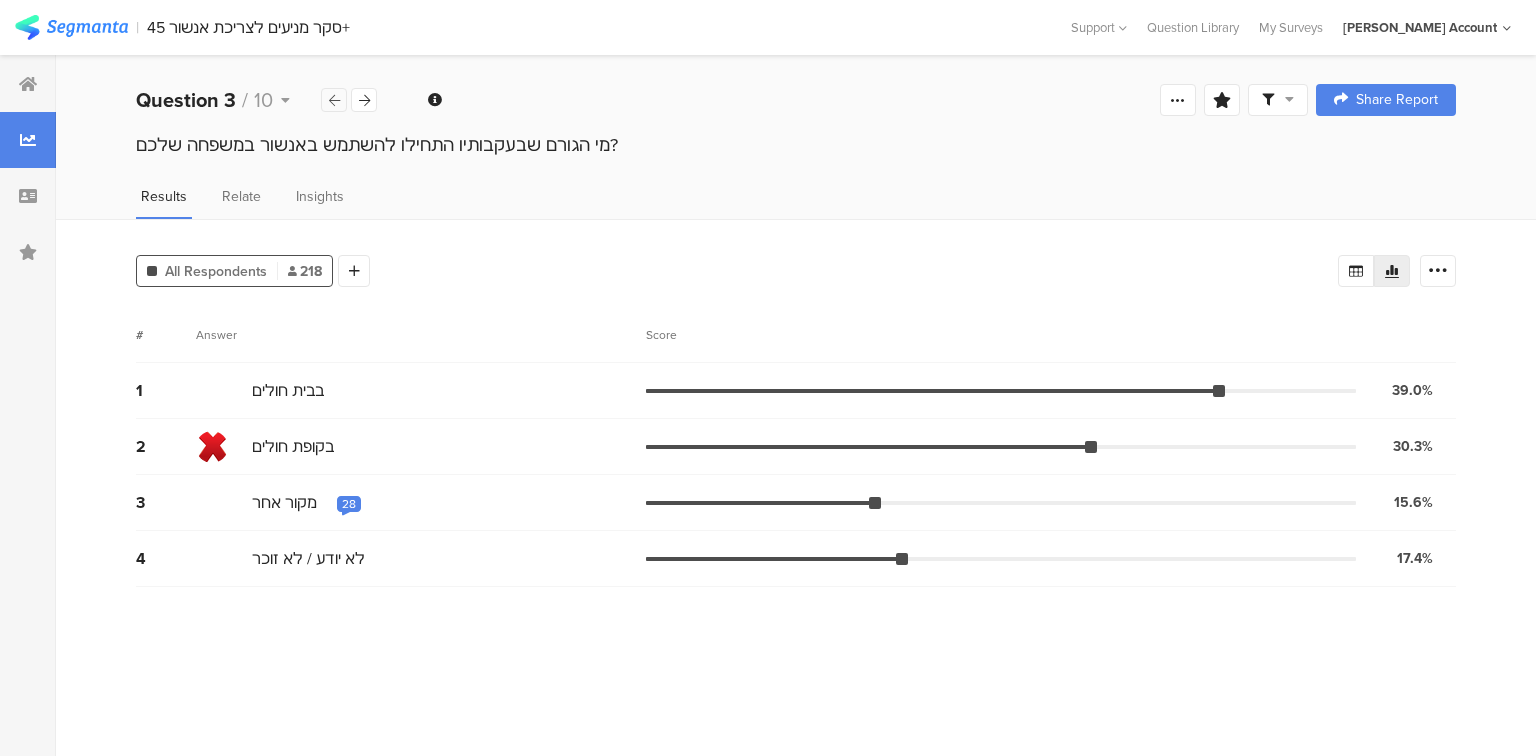 click at bounding box center [334, 100] 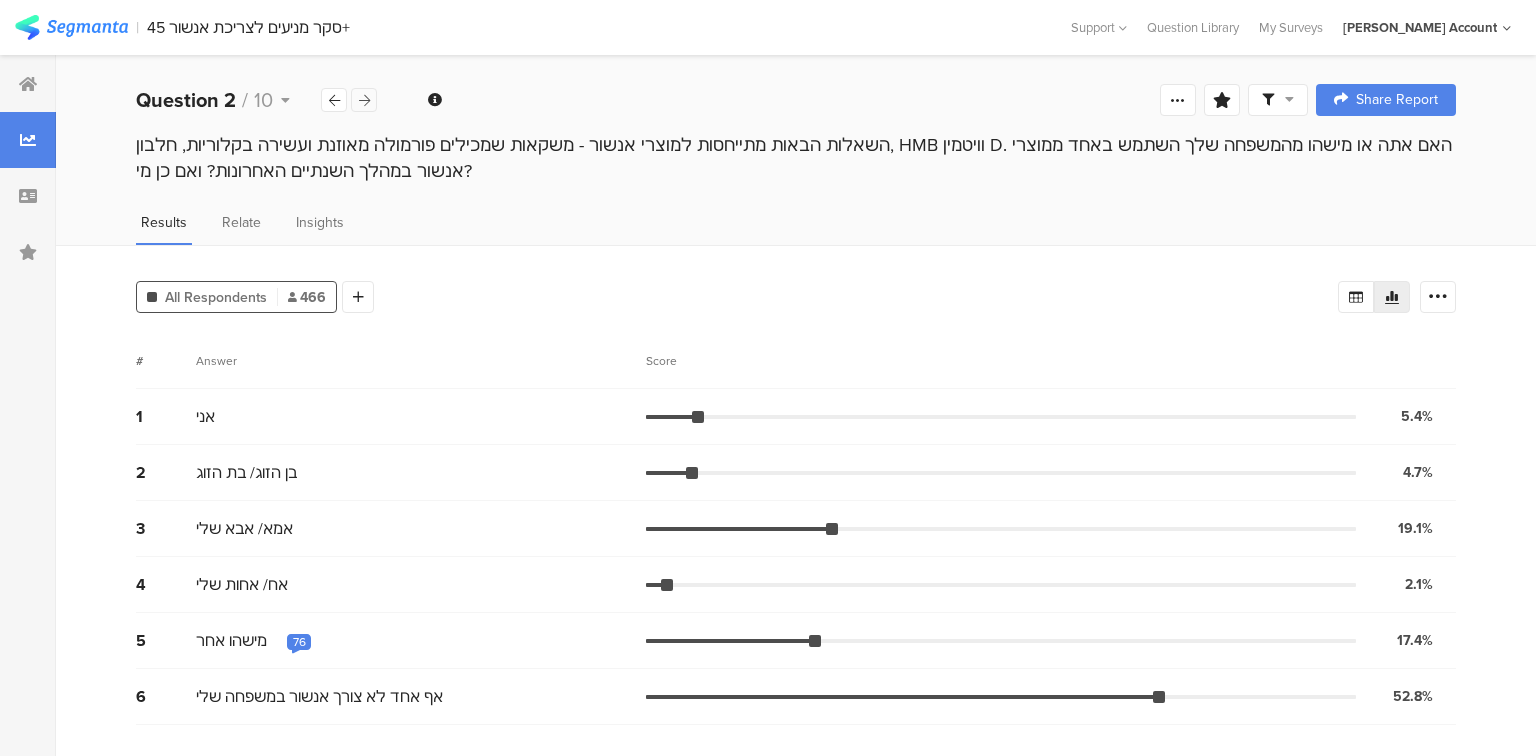 click at bounding box center [364, 100] 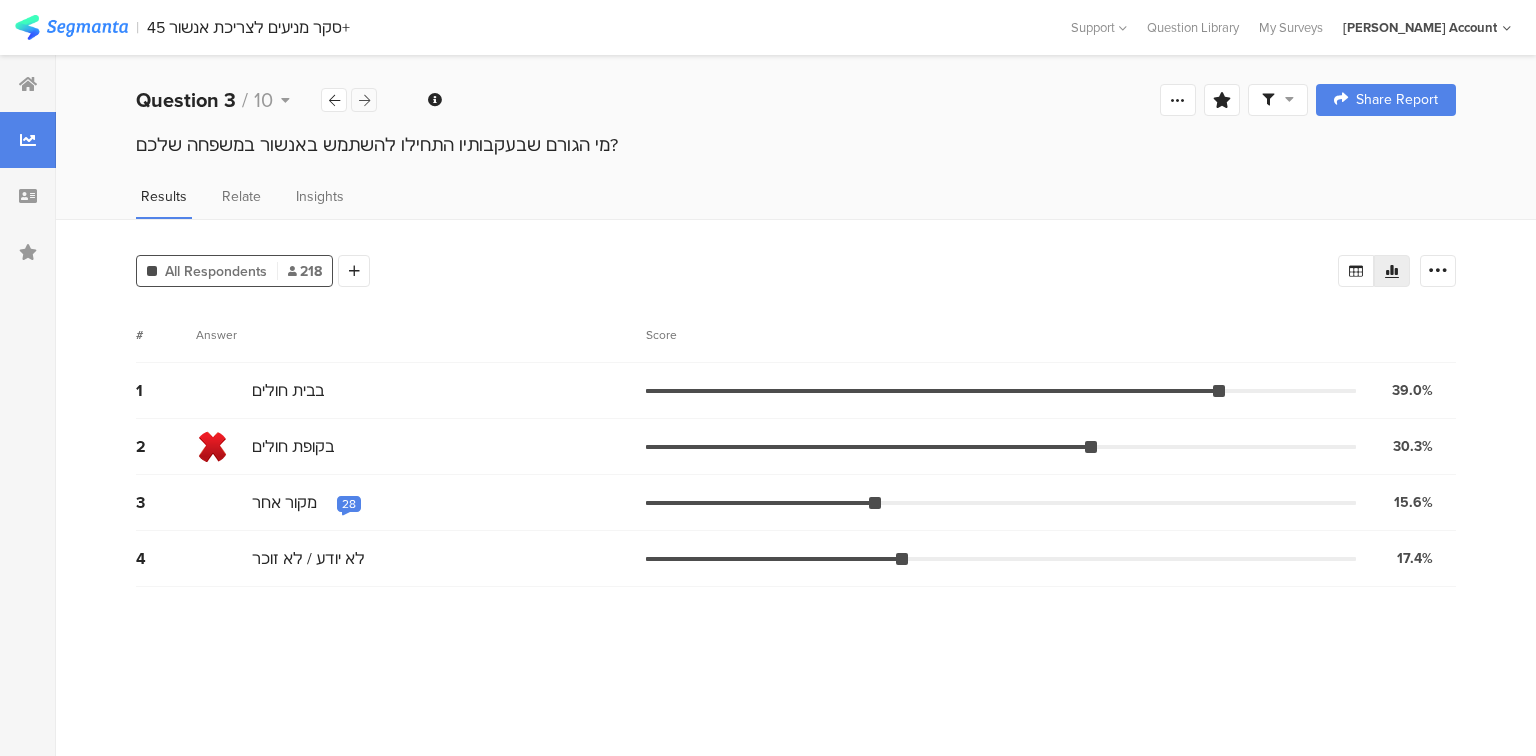 click at bounding box center [364, 100] 